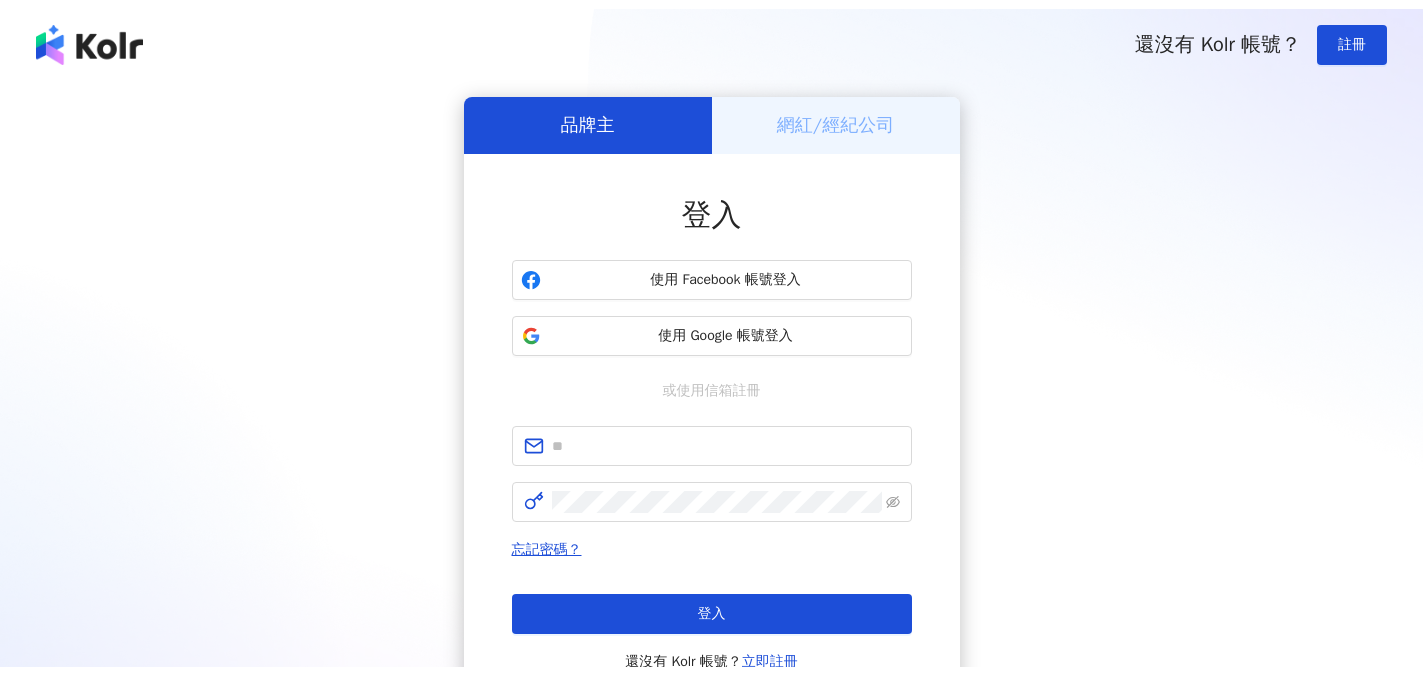 scroll, scrollTop: 0, scrollLeft: 0, axis: both 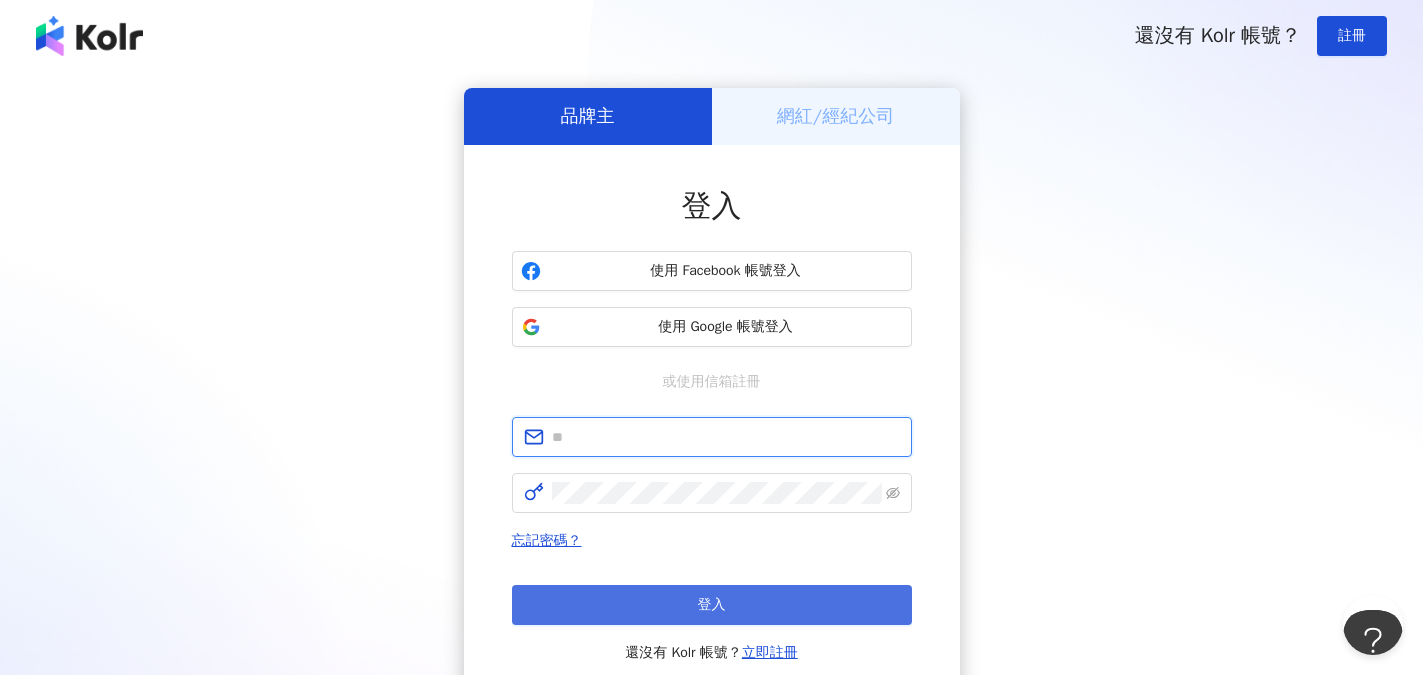 type on "**********" 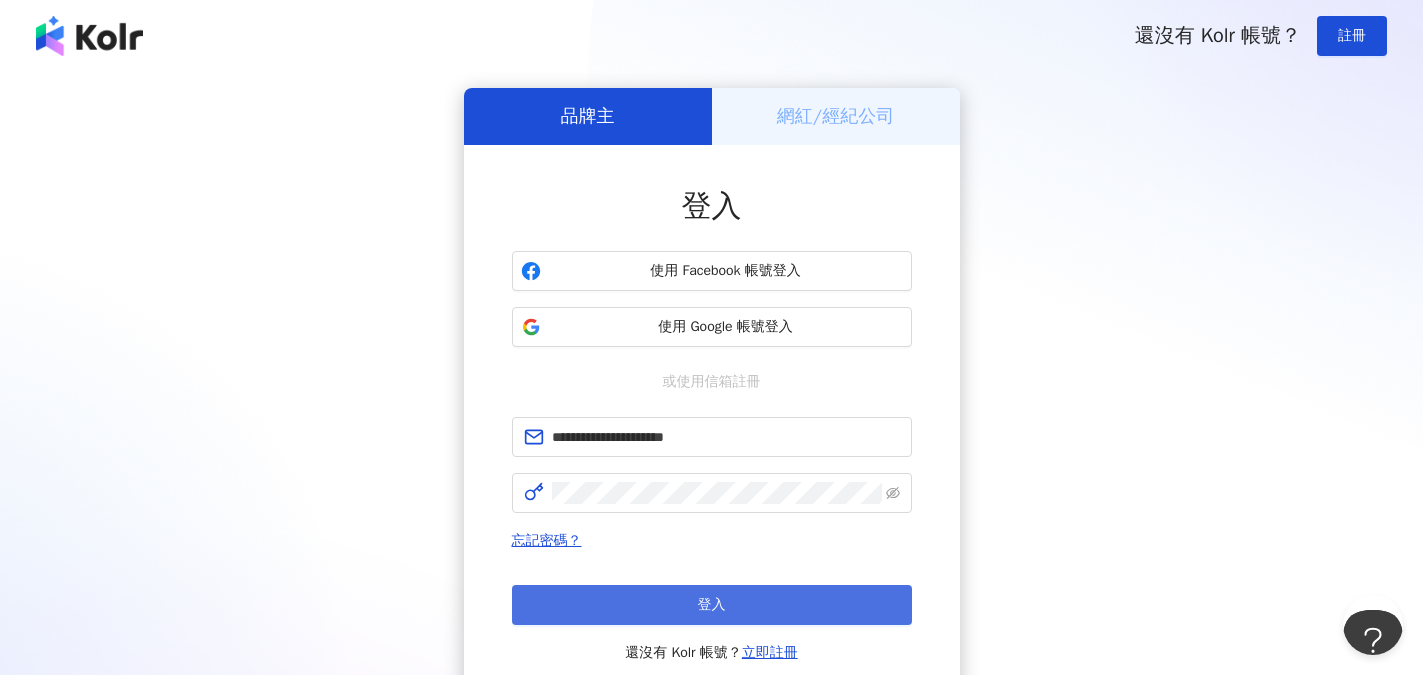 click on "登入" at bounding box center [712, 605] 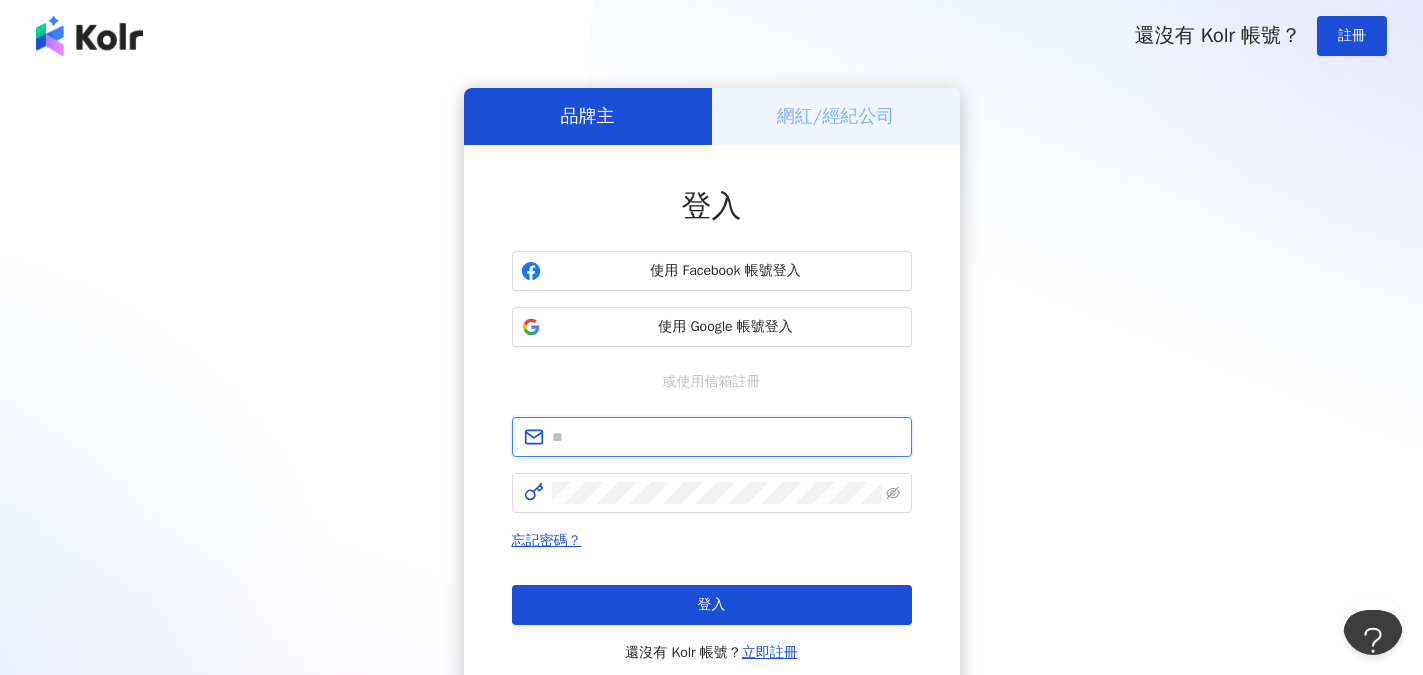 type on "**********" 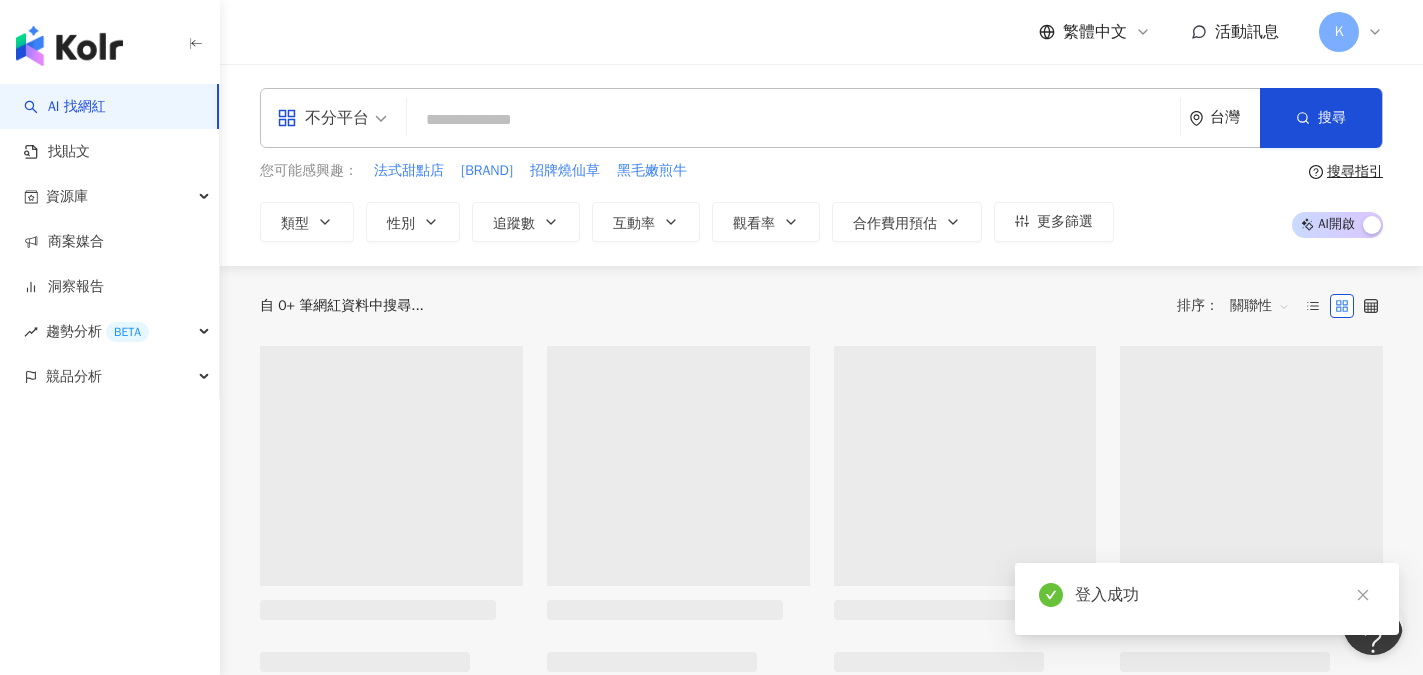 click at bounding box center (793, 120) 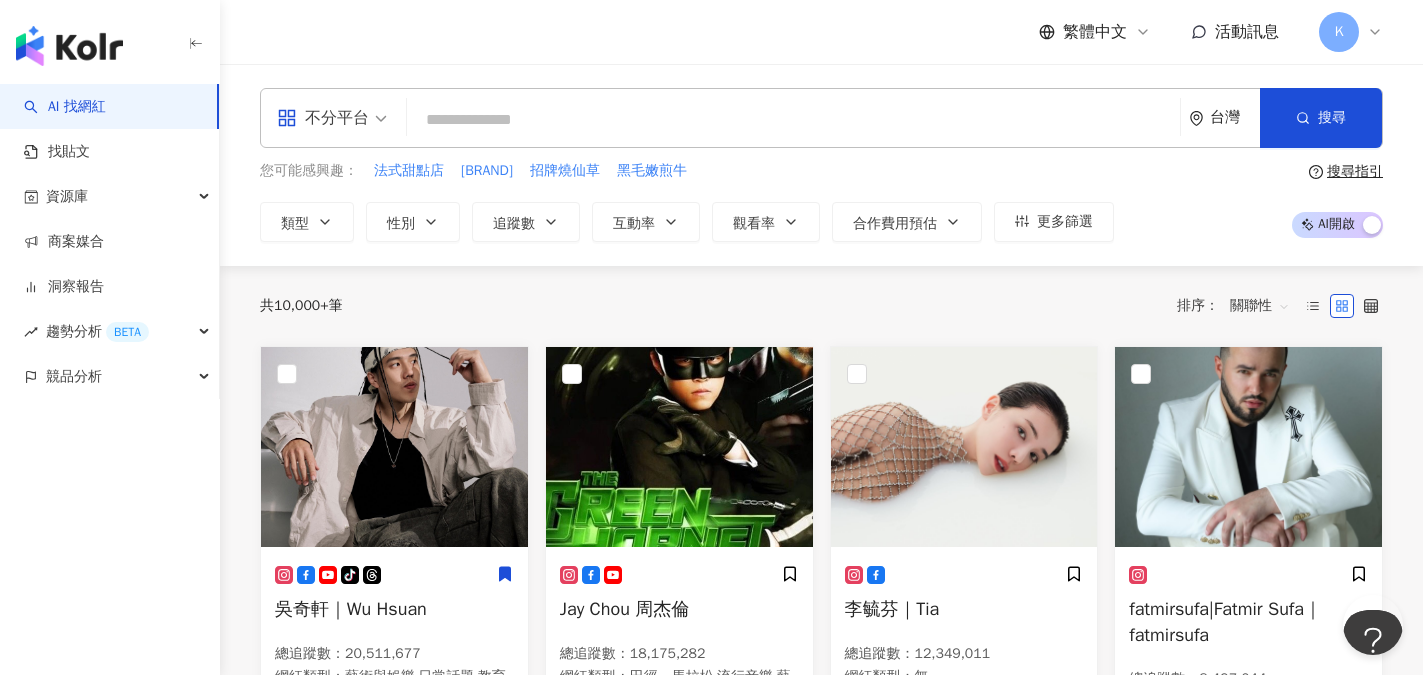 click at bounding box center [793, 120] 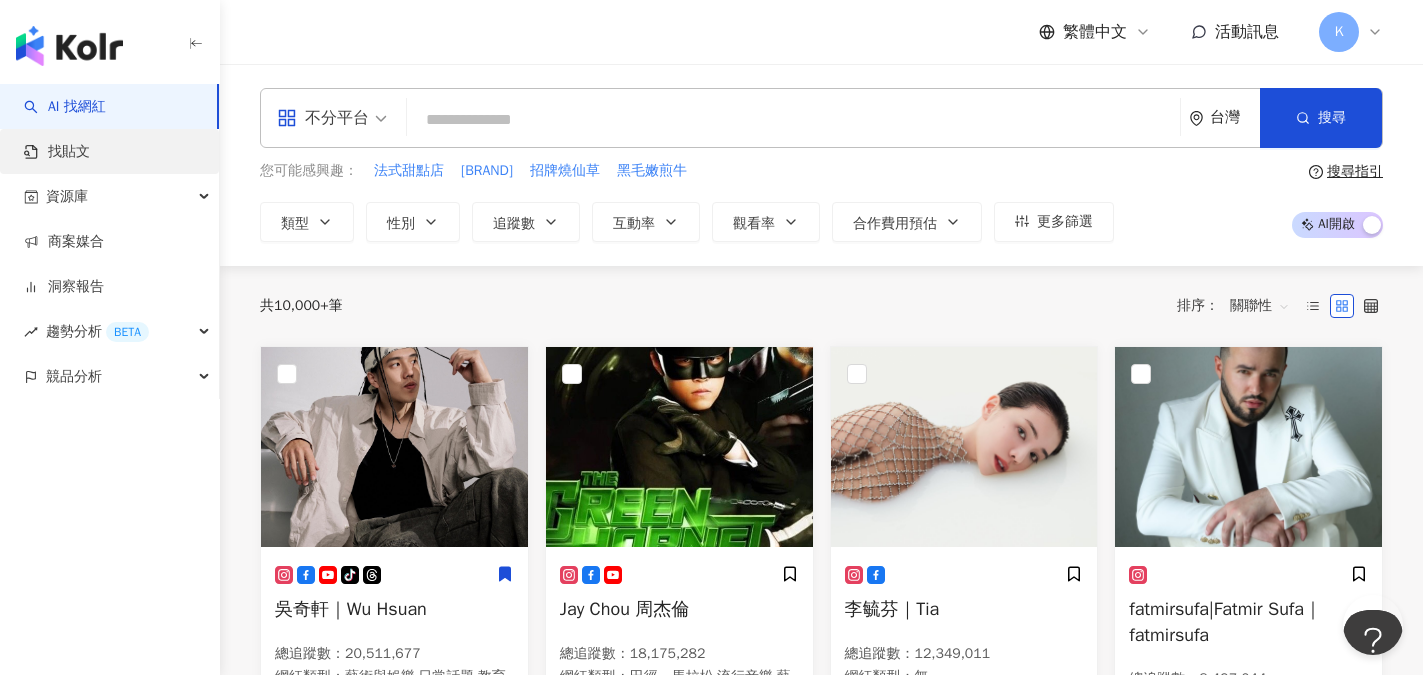 click on "找貼文" at bounding box center (57, 152) 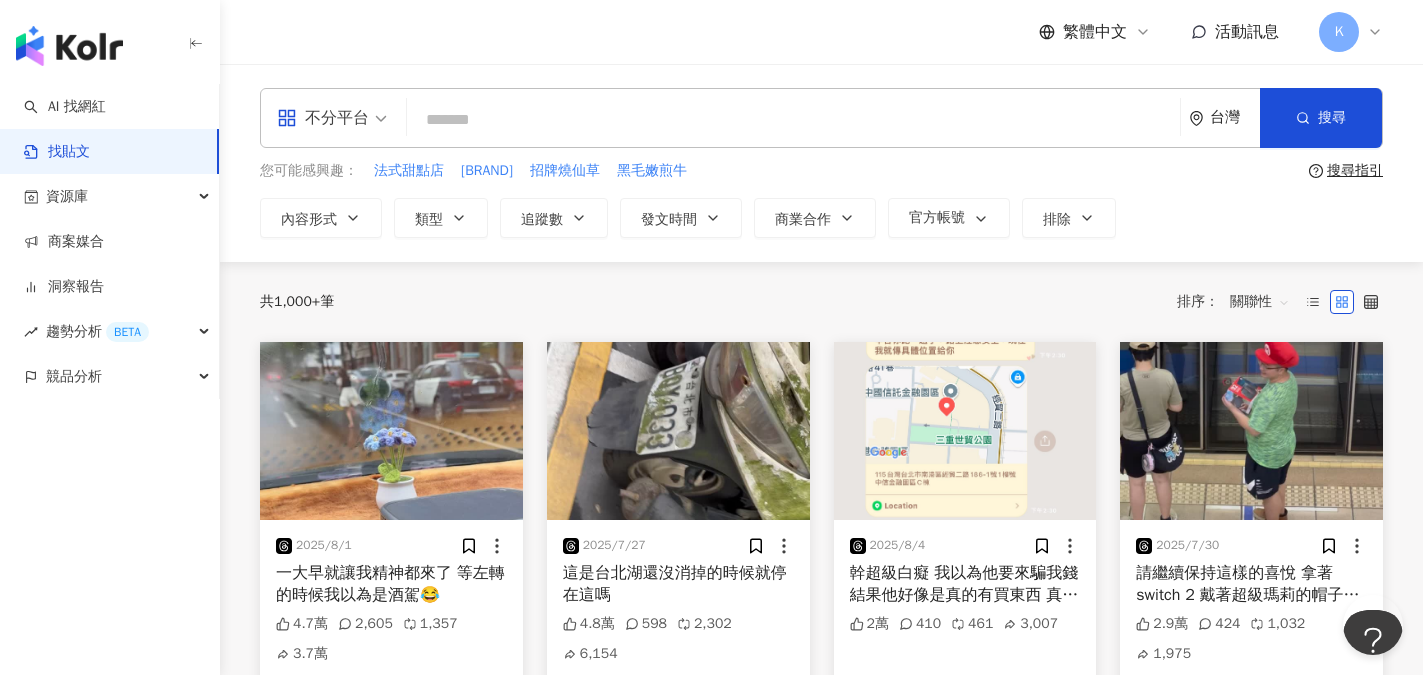 click on "不分平台" at bounding box center (323, 118) 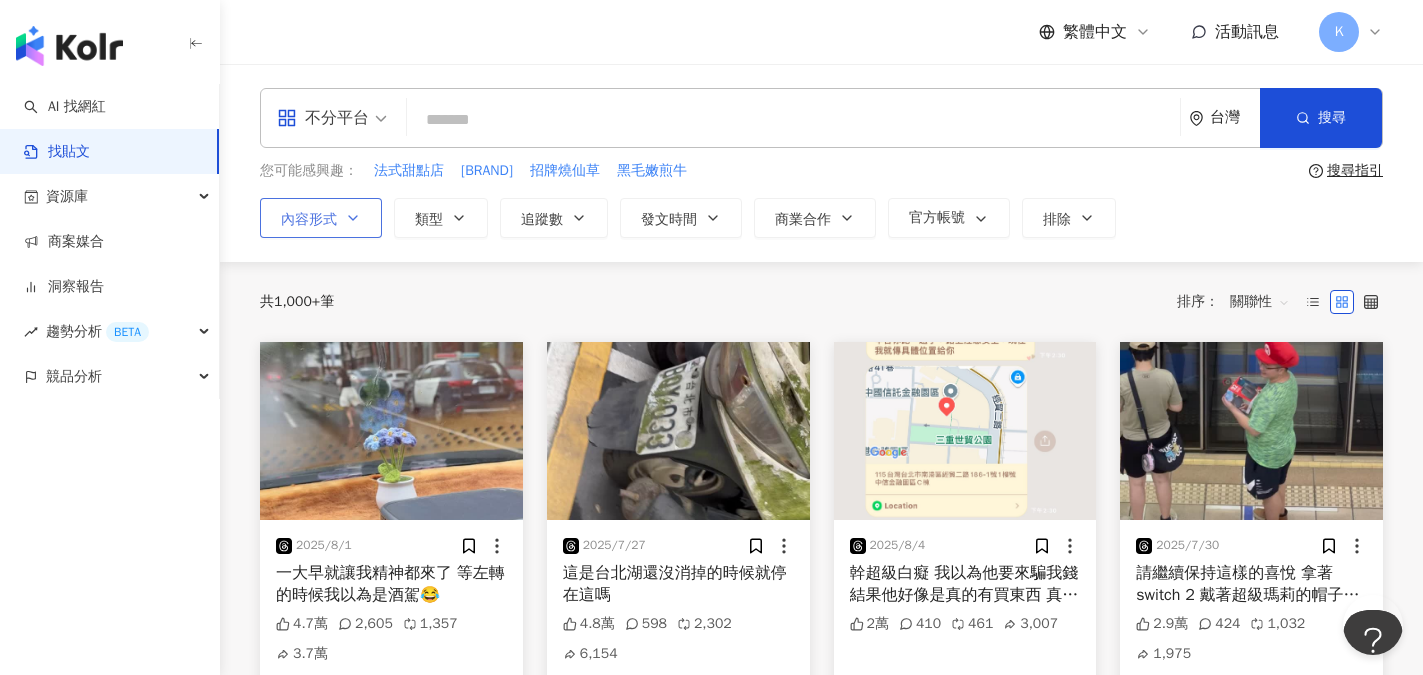 click on "內容形式" at bounding box center [309, 220] 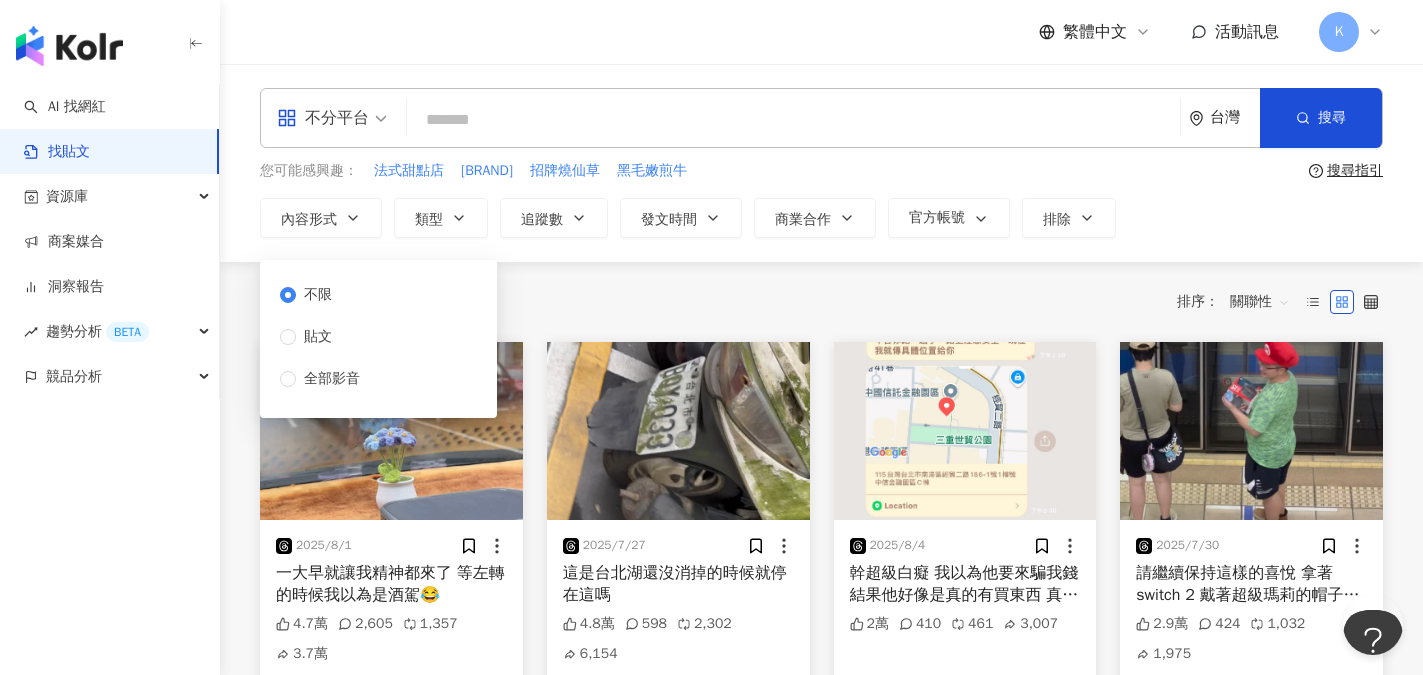 click at bounding box center [793, 119] 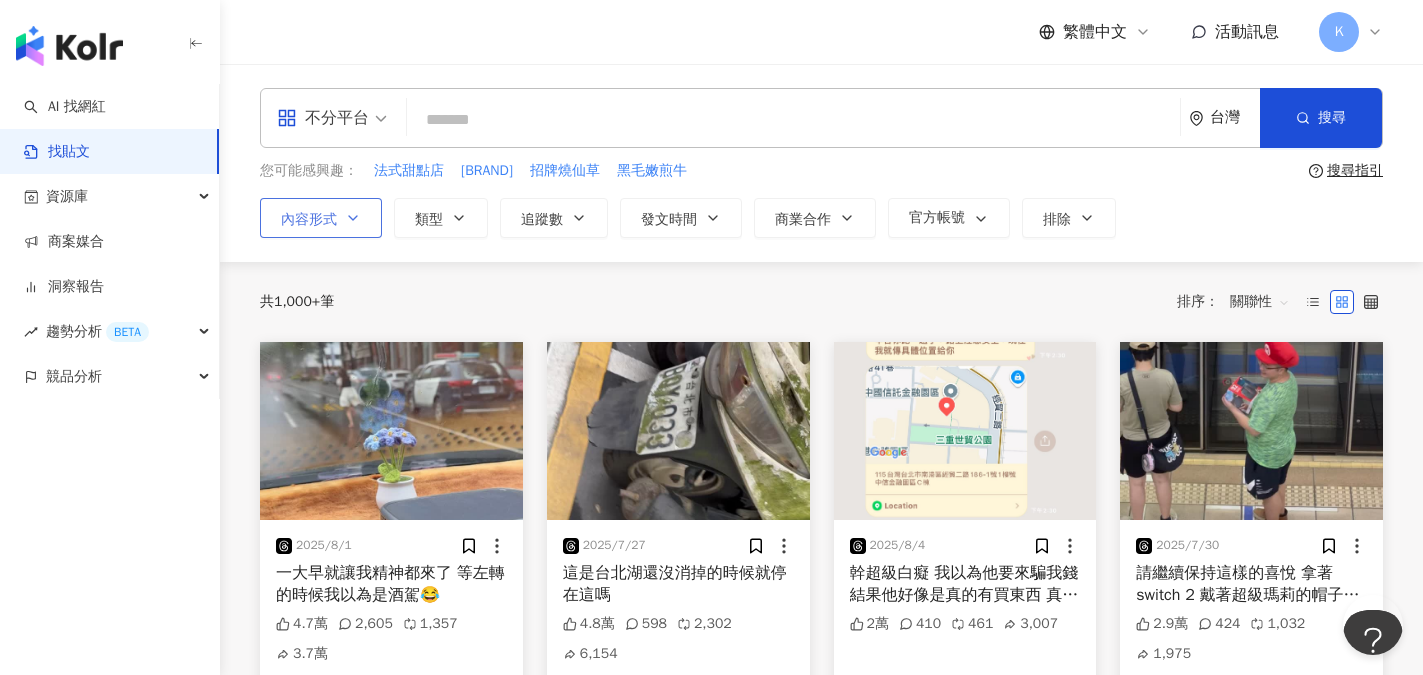 click 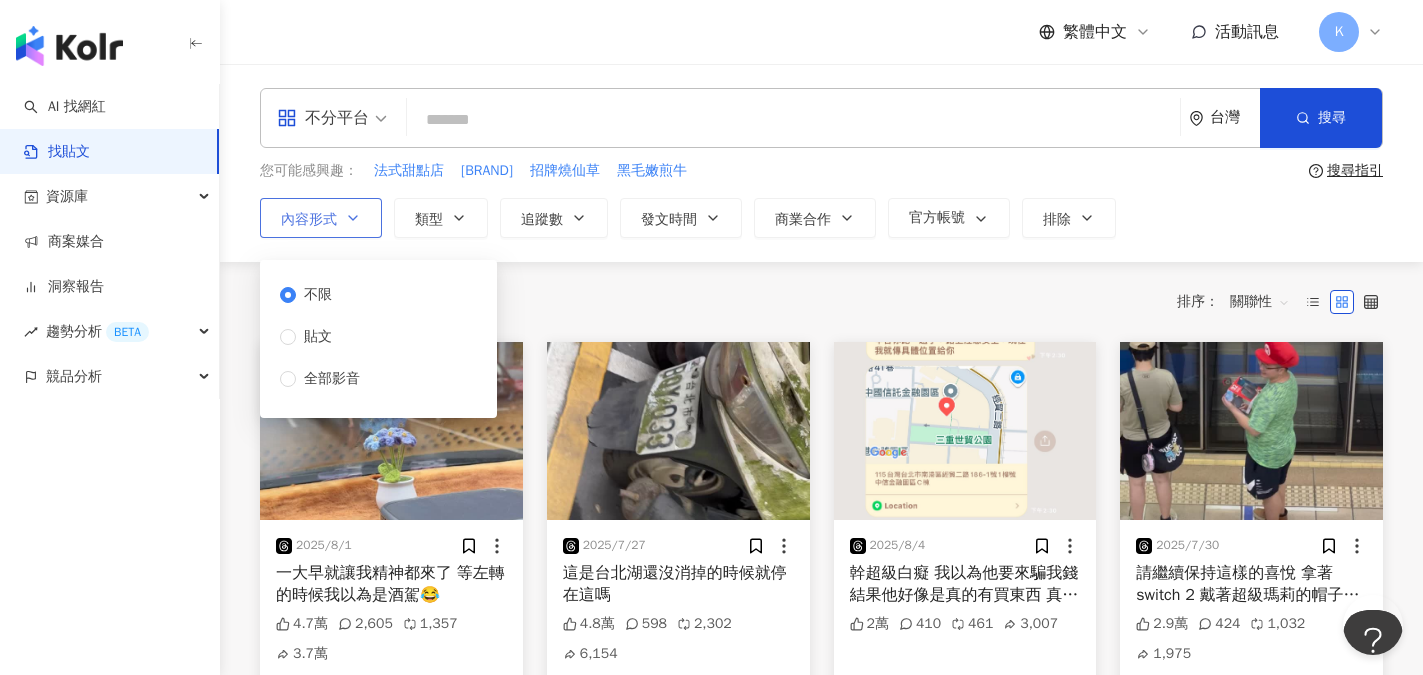 click 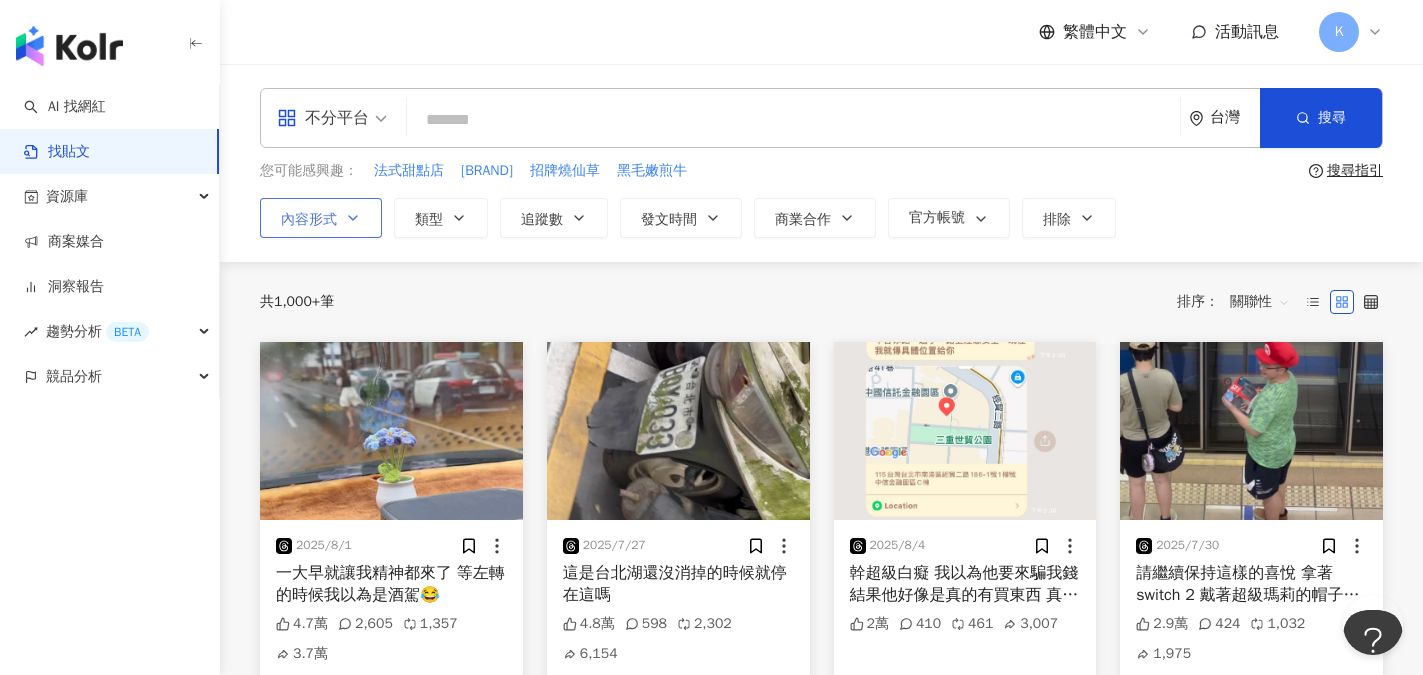 click on "內容形式" at bounding box center (309, 220) 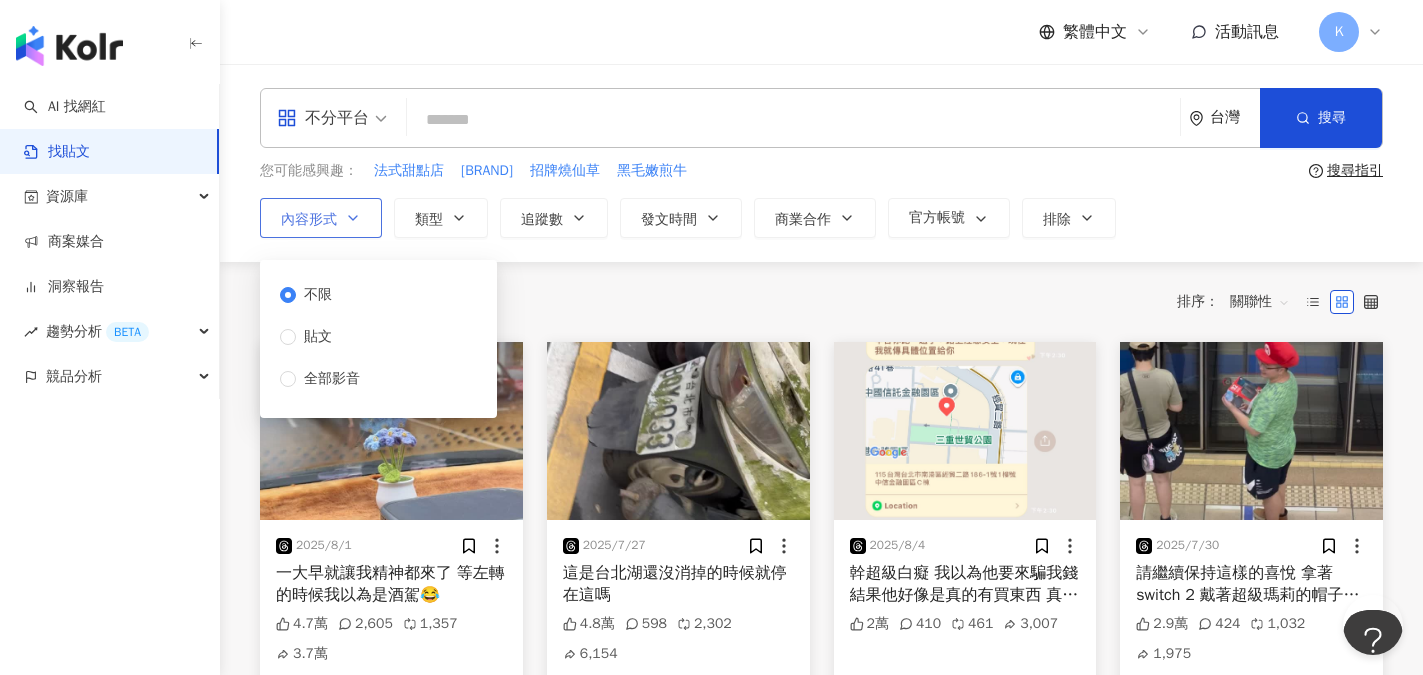 click on "內容形式" at bounding box center (309, 220) 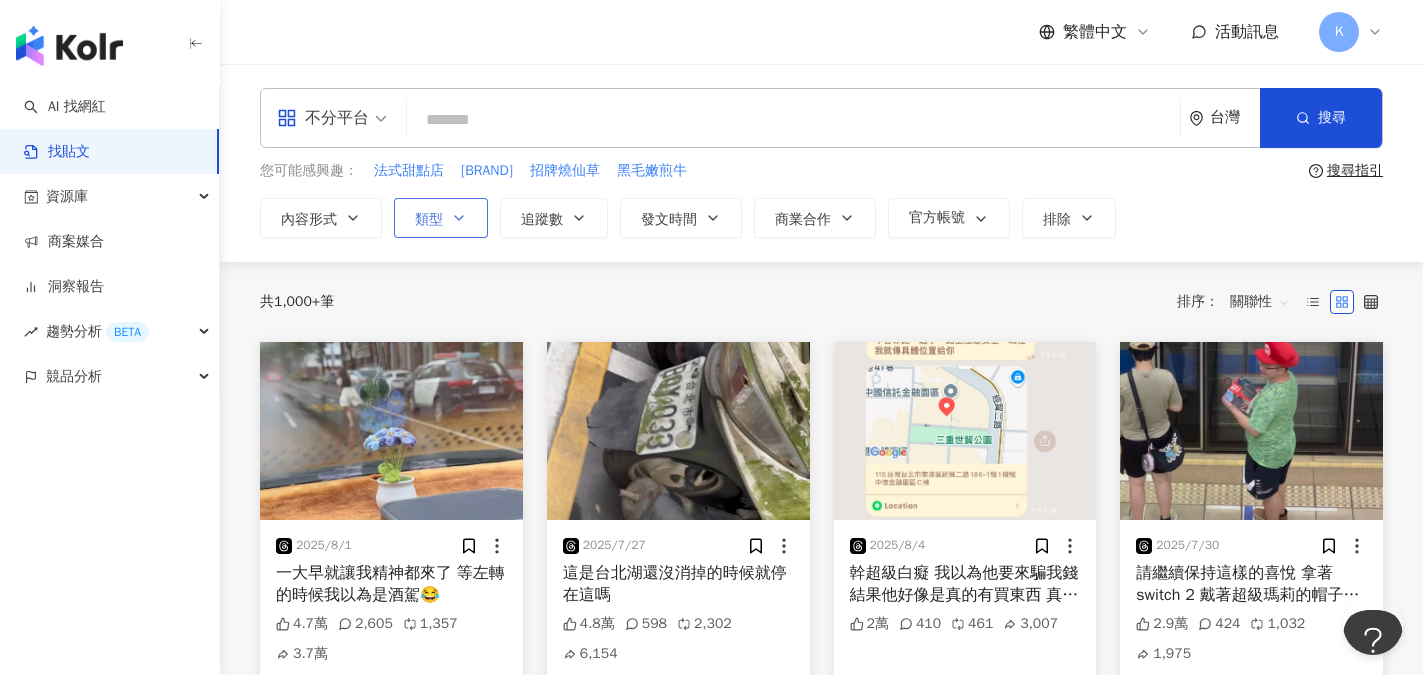 click on "類型" at bounding box center (429, 220) 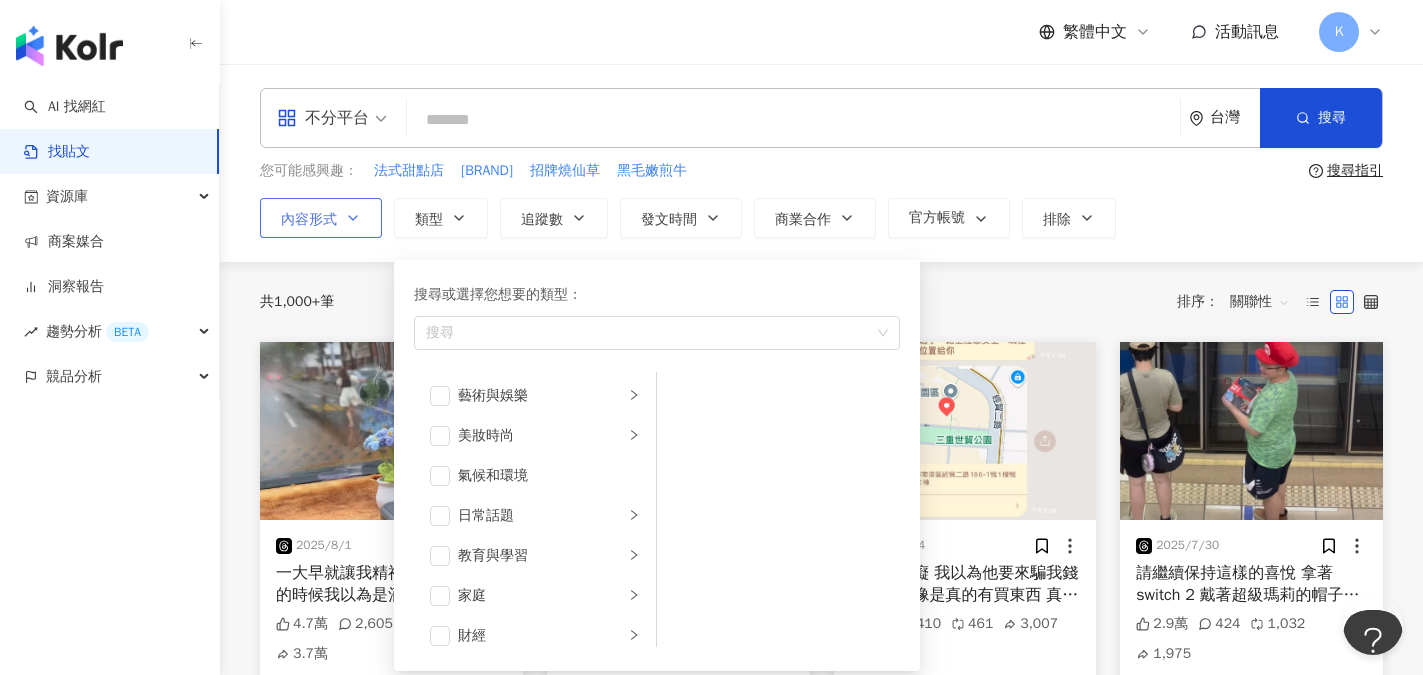 click on "內容形式" at bounding box center (321, 218) 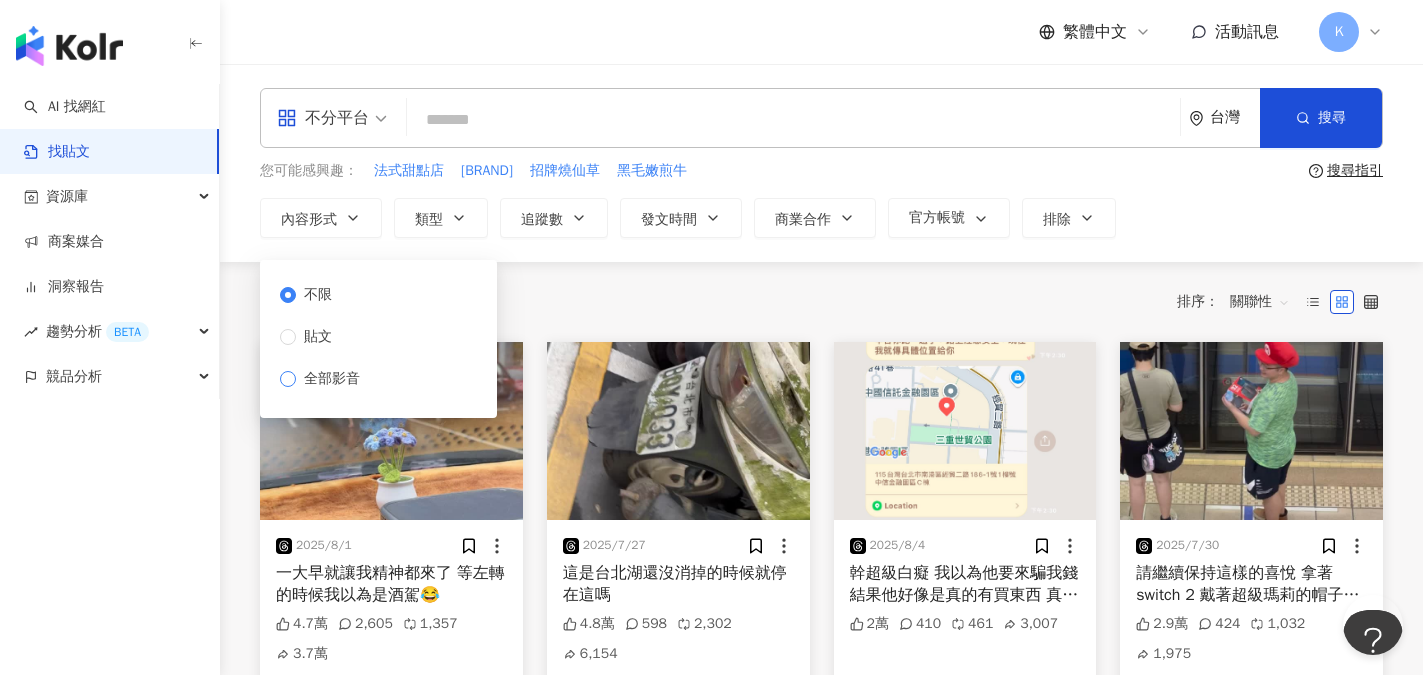 click on "全部影音" at bounding box center (332, 379) 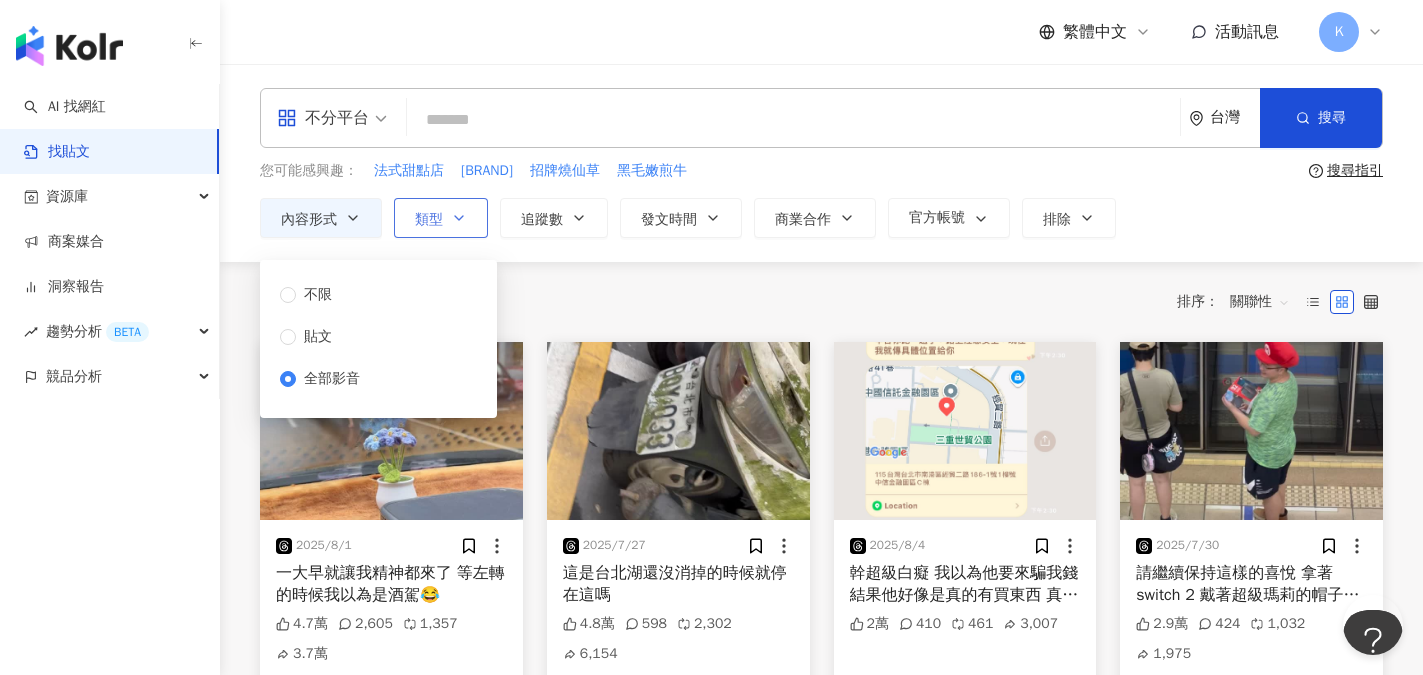 click 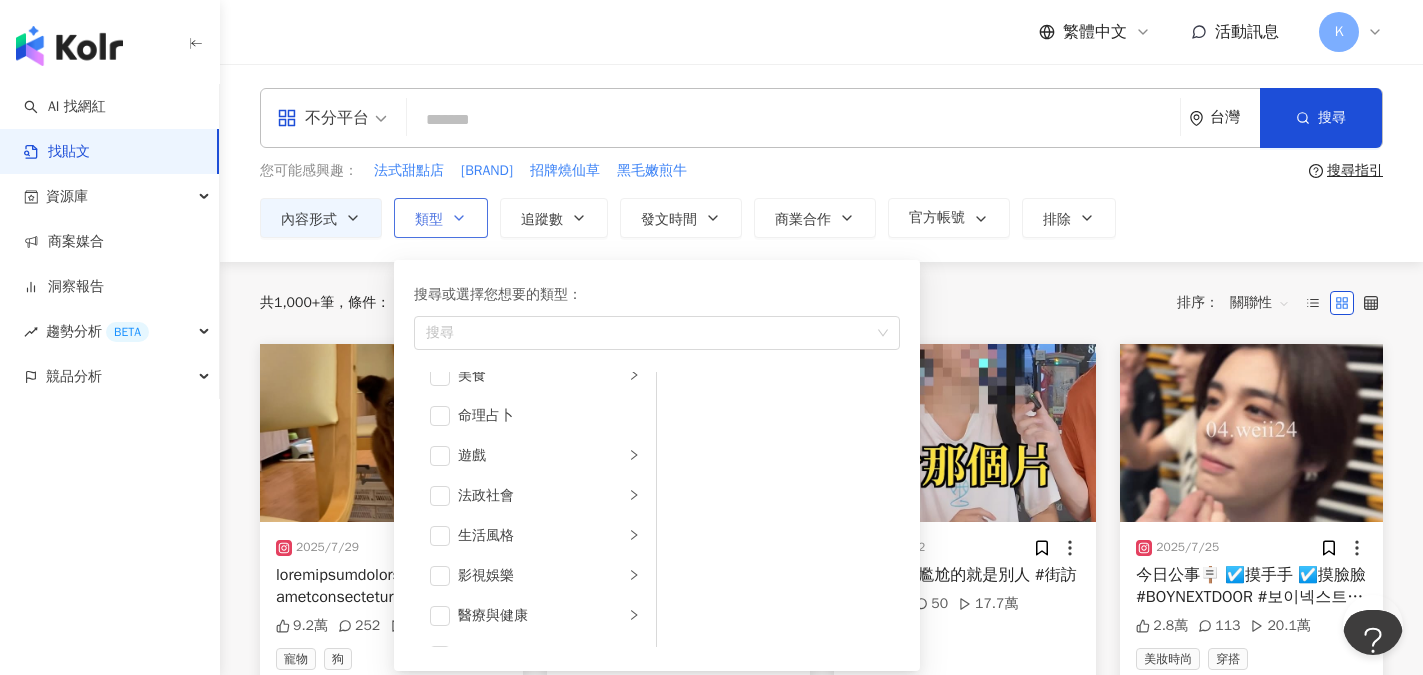 scroll, scrollTop: 400, scrollLeft: 0, axis: vertical 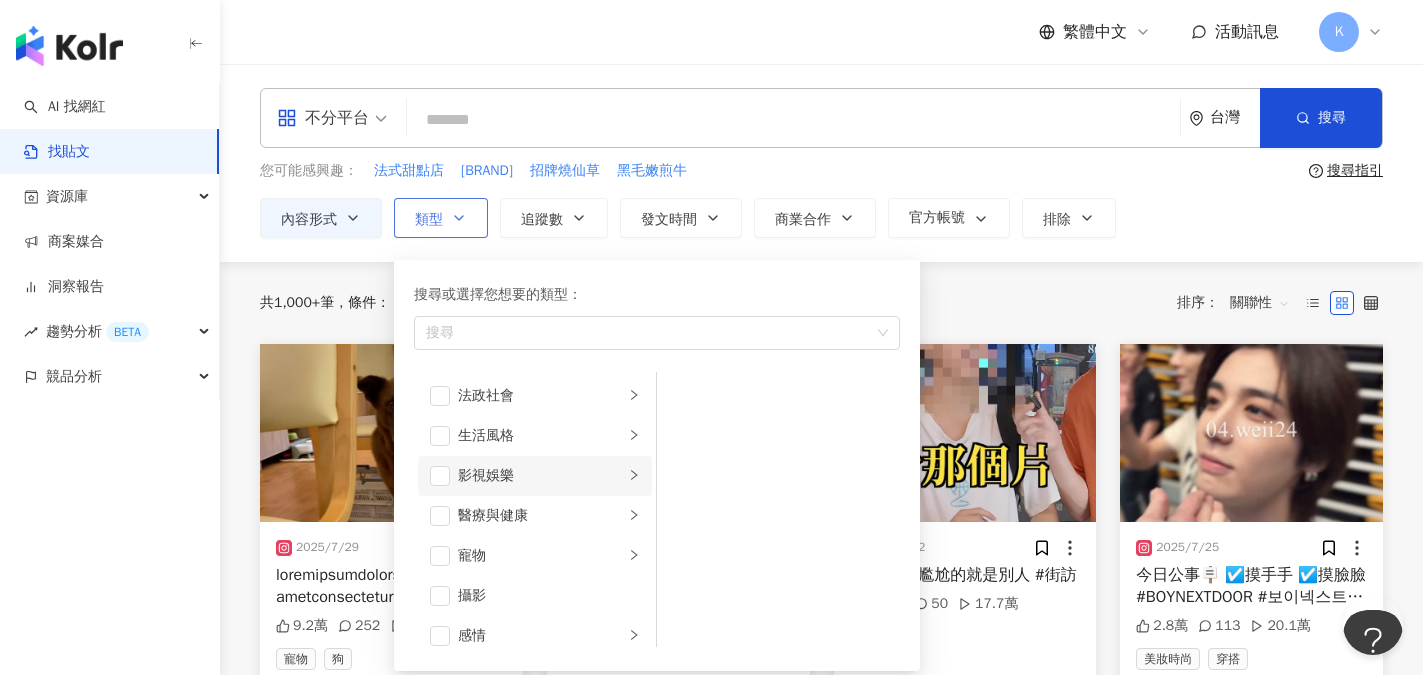 click on "影視娛樂" at bounding box center [541, 476] 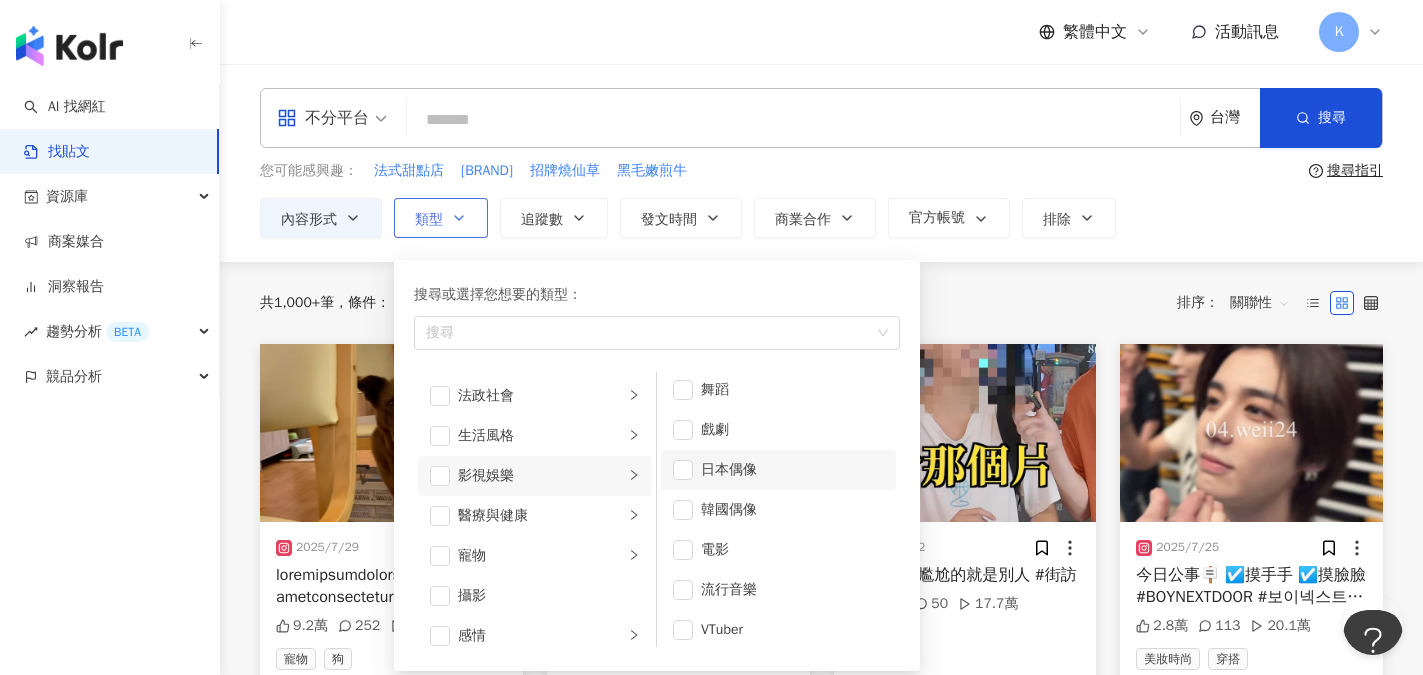 scroll, scrollTop: 53, scrollLeft: 0, axis: vertical 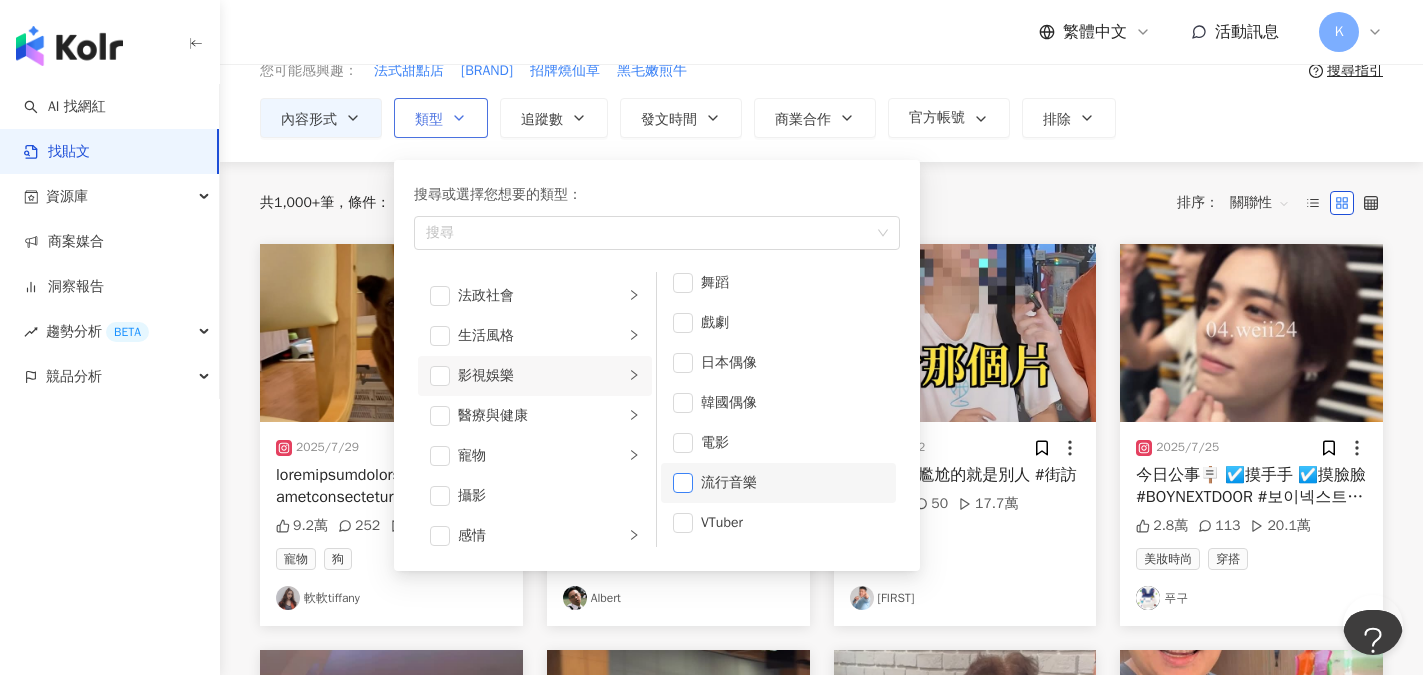 click at bounding box center (683, 483) 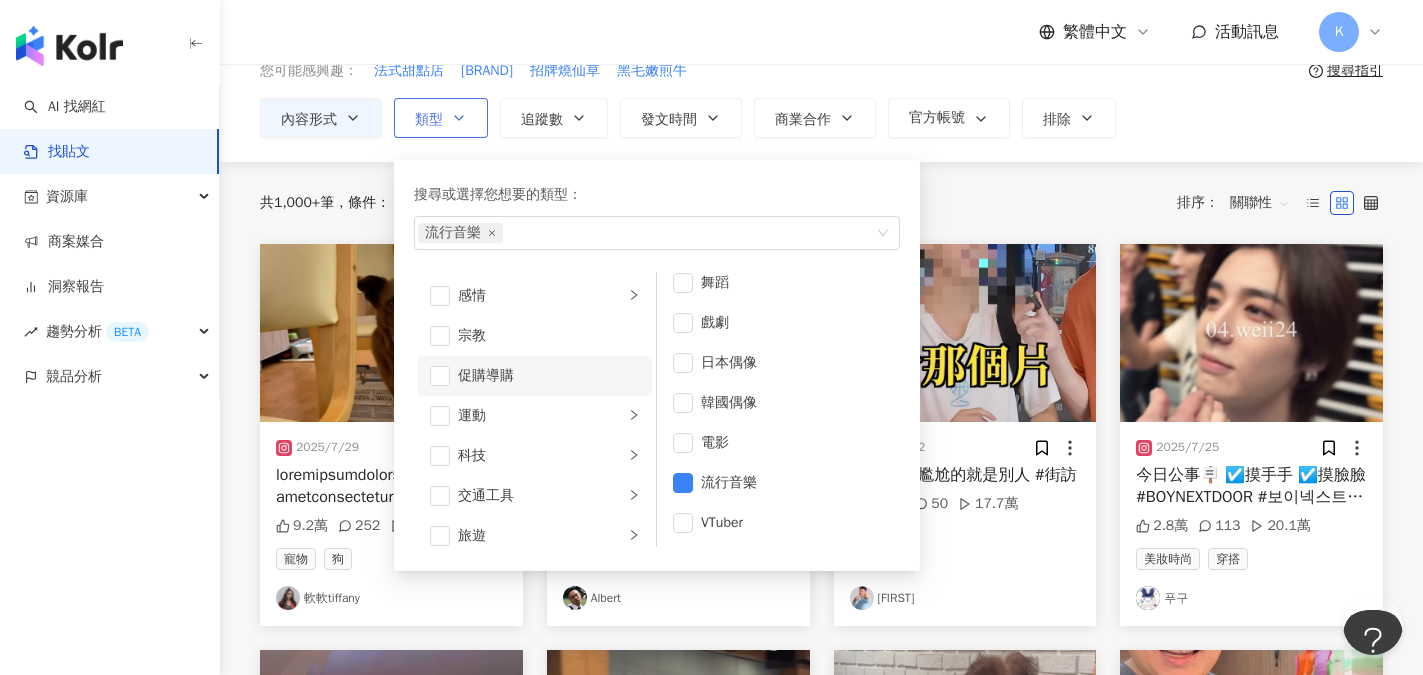 scroll, scrollTop: 693, scrollLeft: 0, axis: vertical 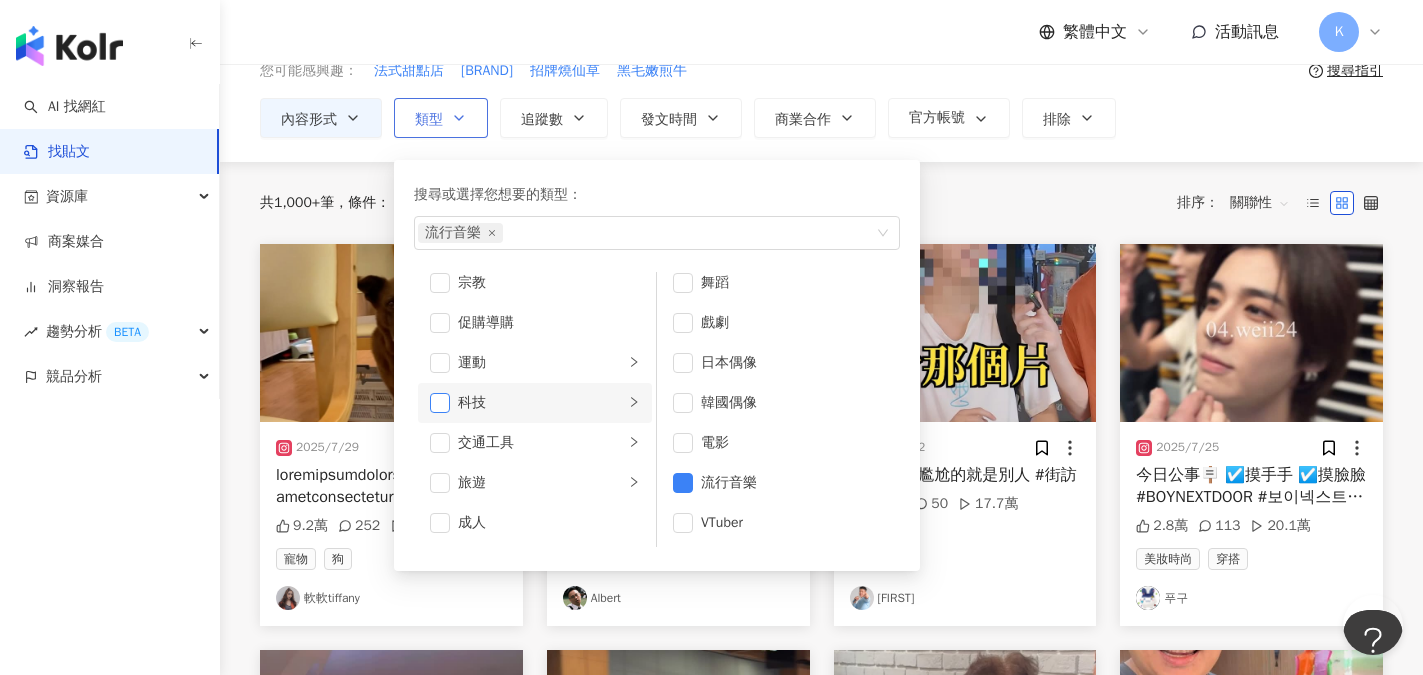 click at bounding box center [440, 403] 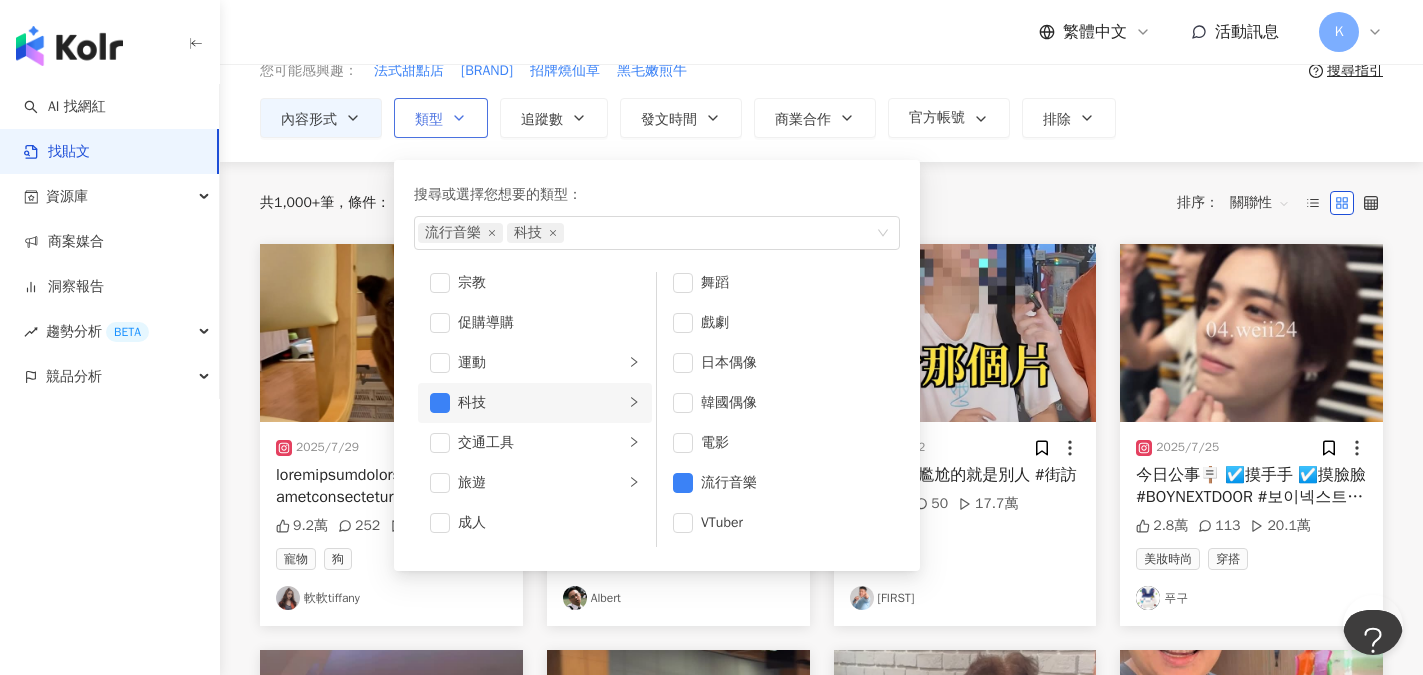 click on "科技" at bounding box center (541, 403) 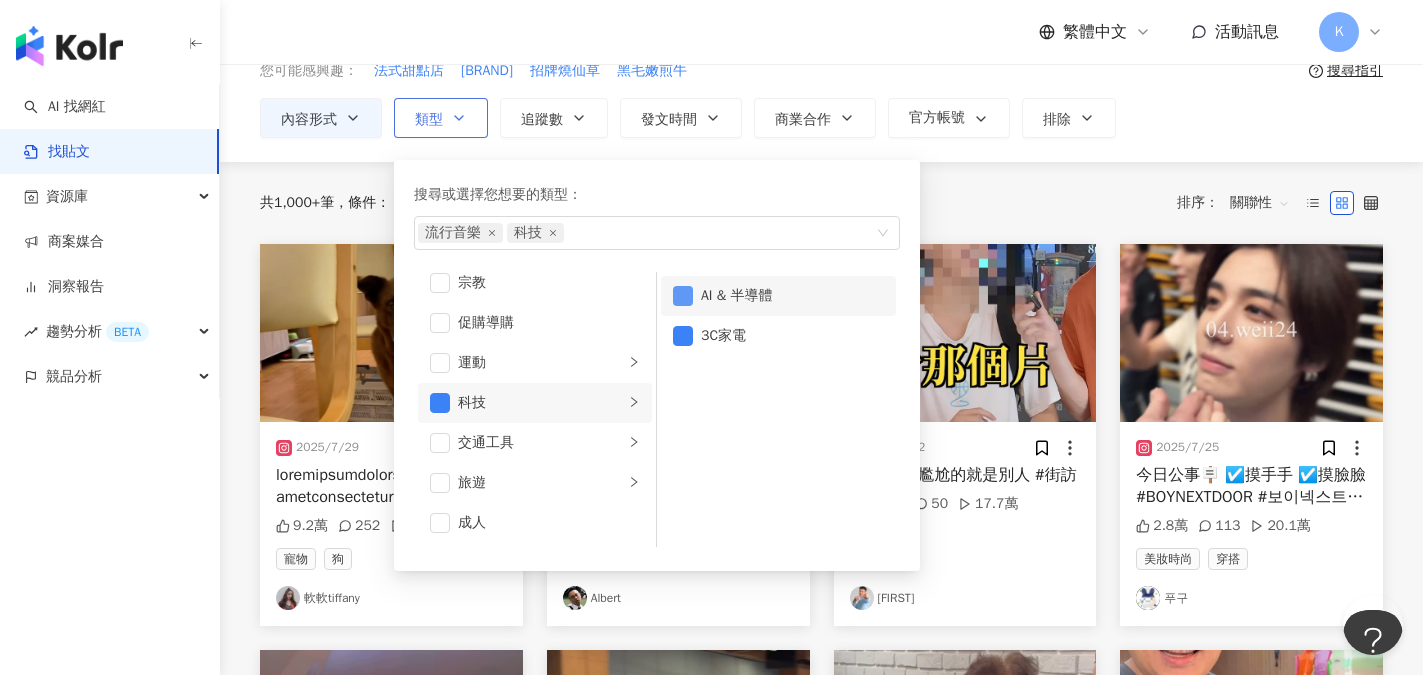 click at bounding box center [683, 296] 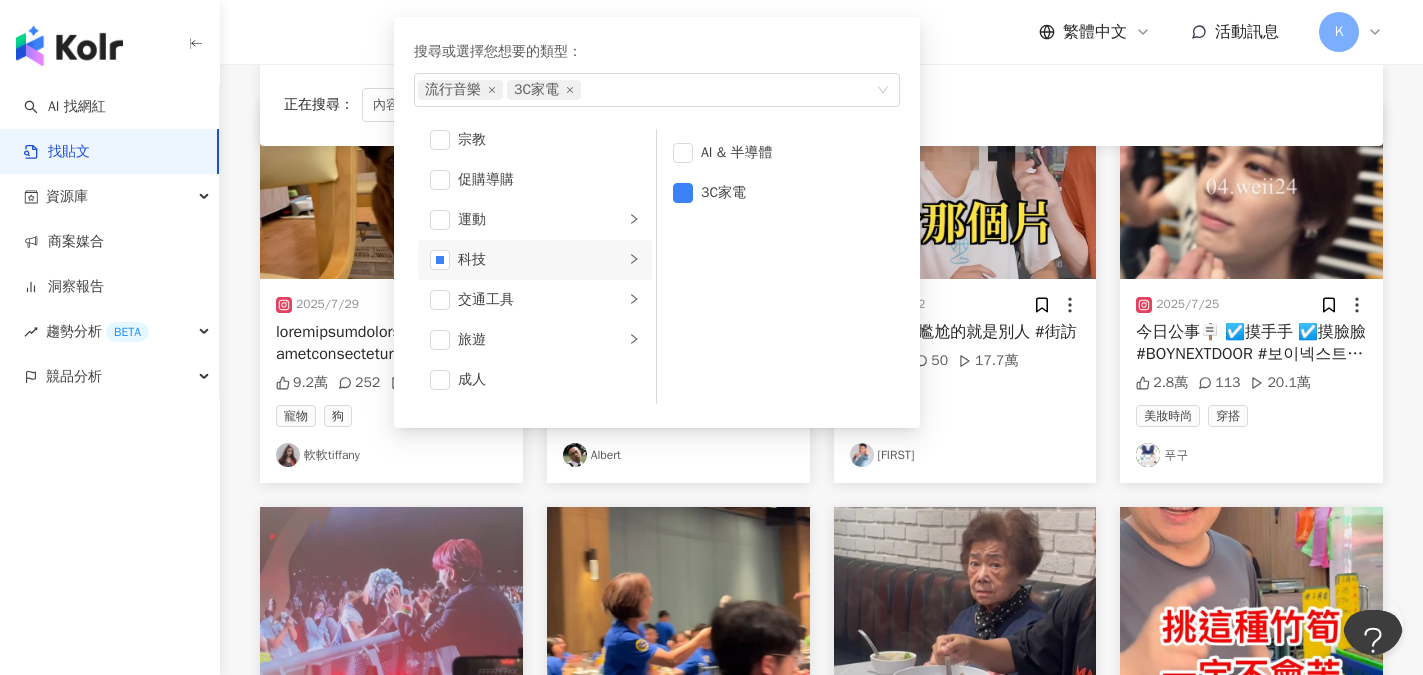 scroll, scrollTop: 300, scrollLeft: 0, axis: vertical 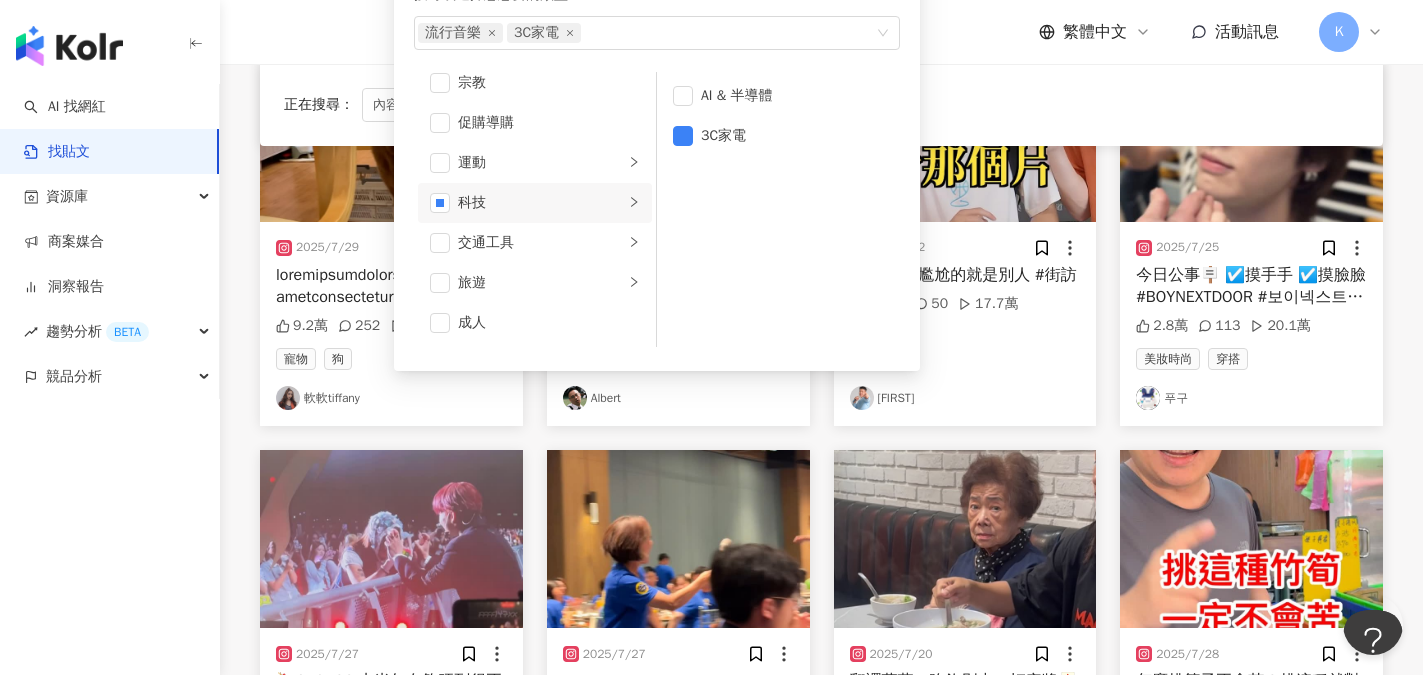 click on "正在搜尋 ： 內容形式：全部影音 重置 排序： 關聯性" at bounding box center (821, 105) 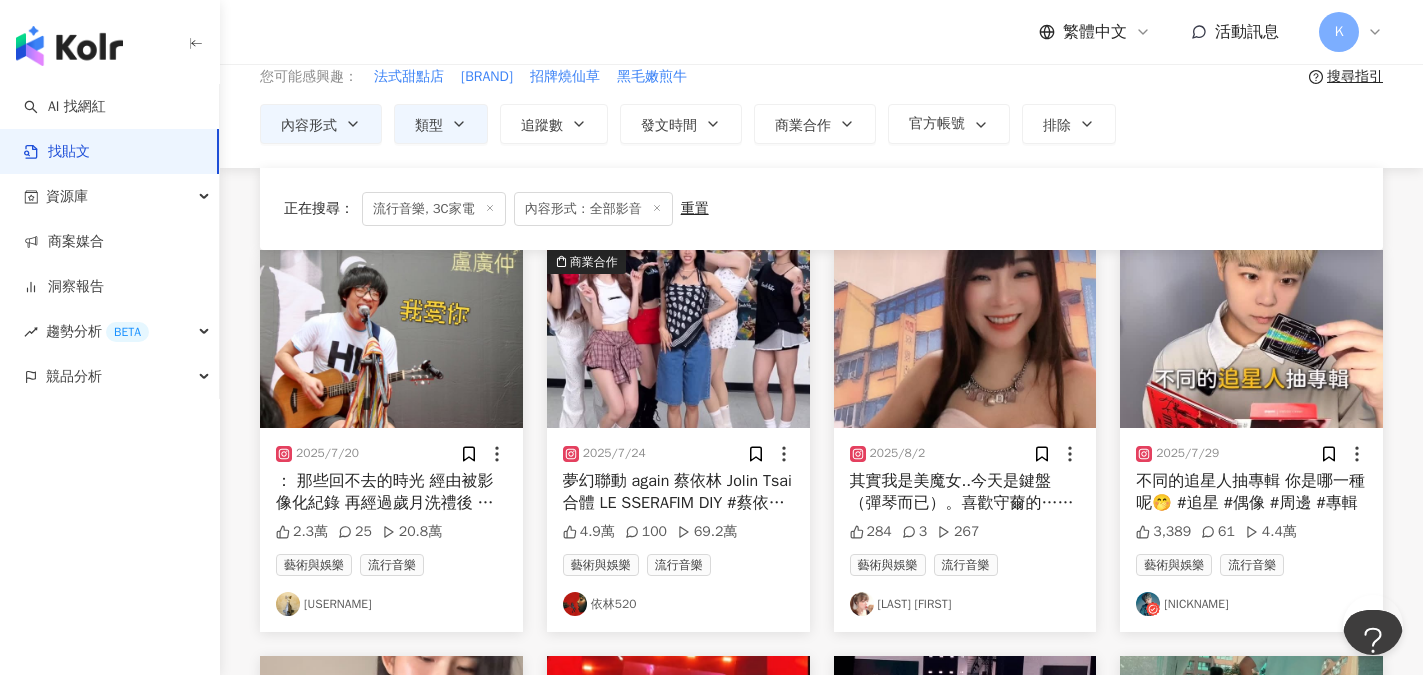 scroll, scrollTop: 0, scrollLeft: 0, axis: both 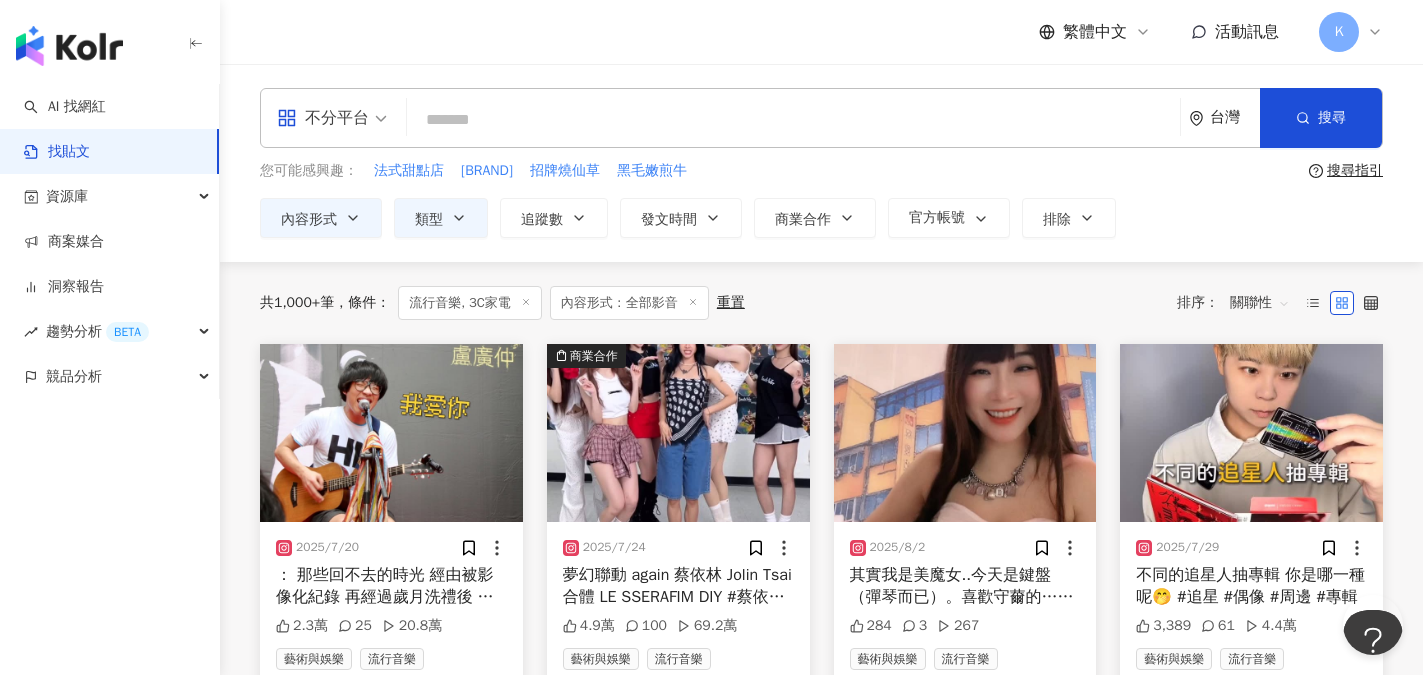 click at bounding box center [793, 119] 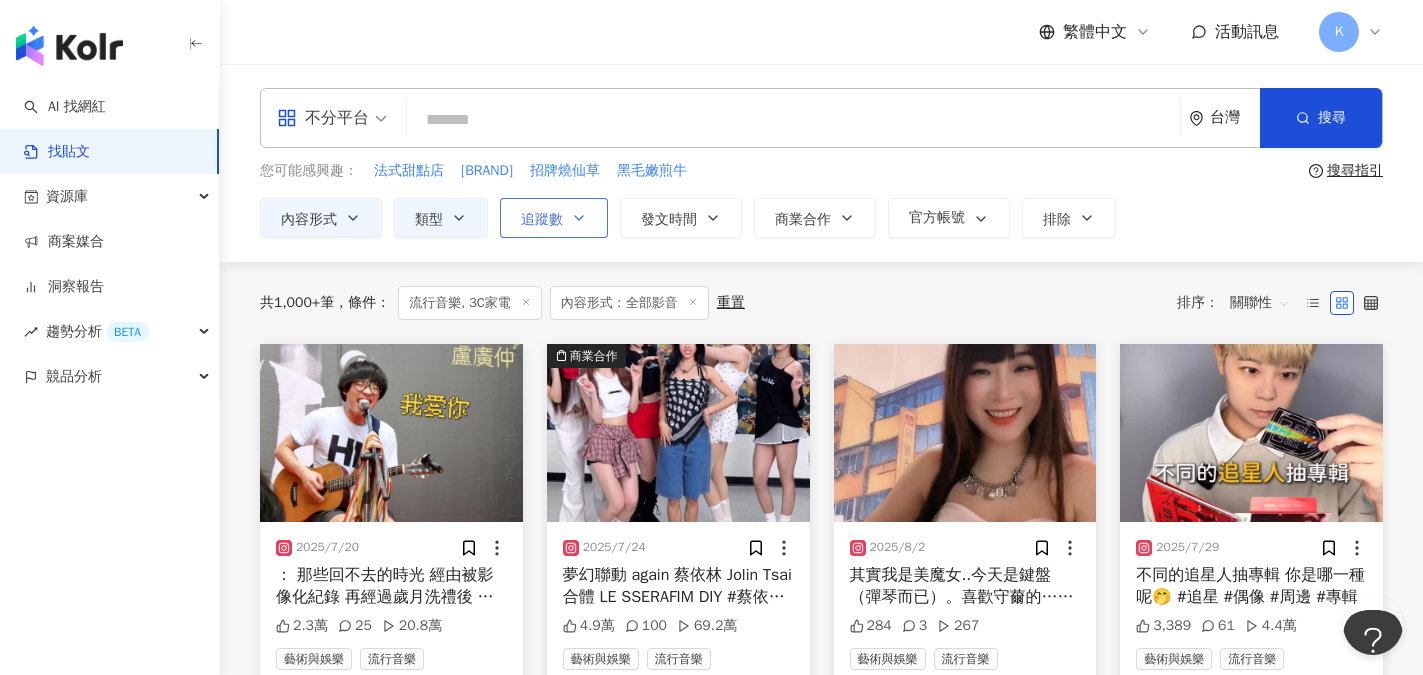 click on "追蹤數" at bounding box center [542, 220] 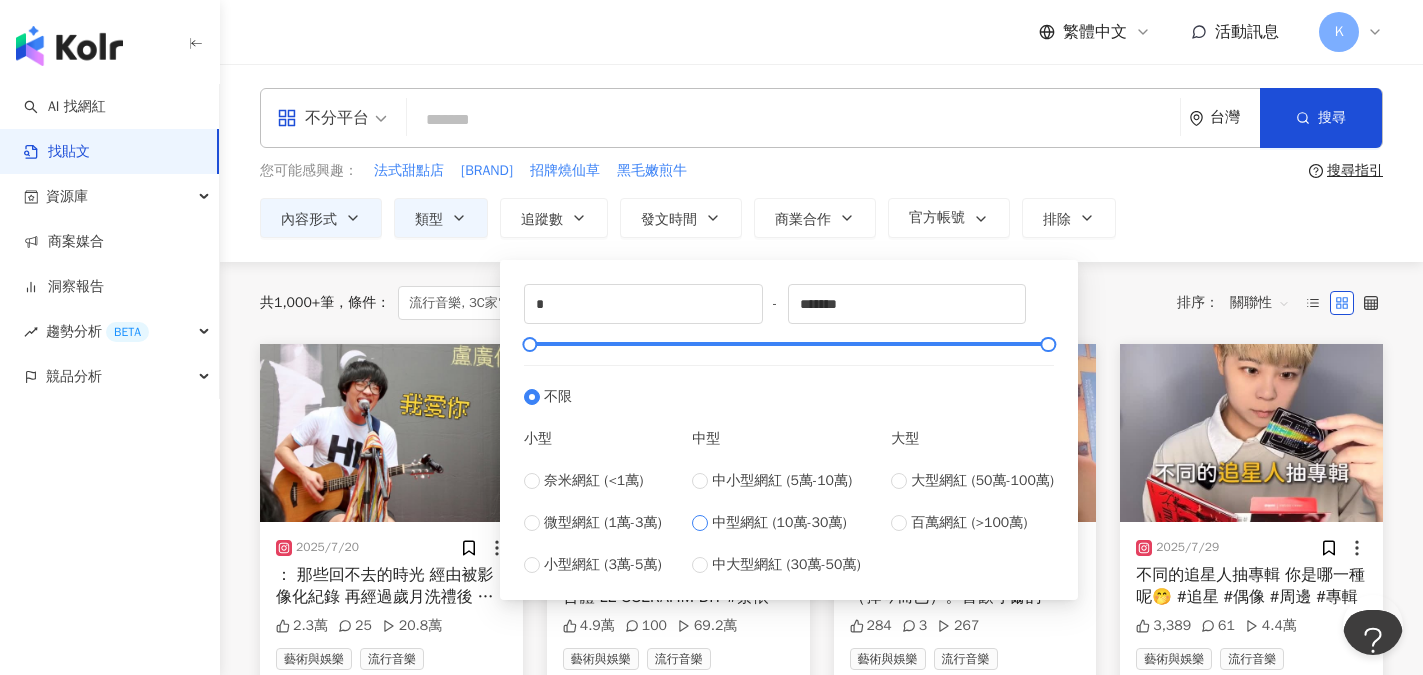 type on "******" 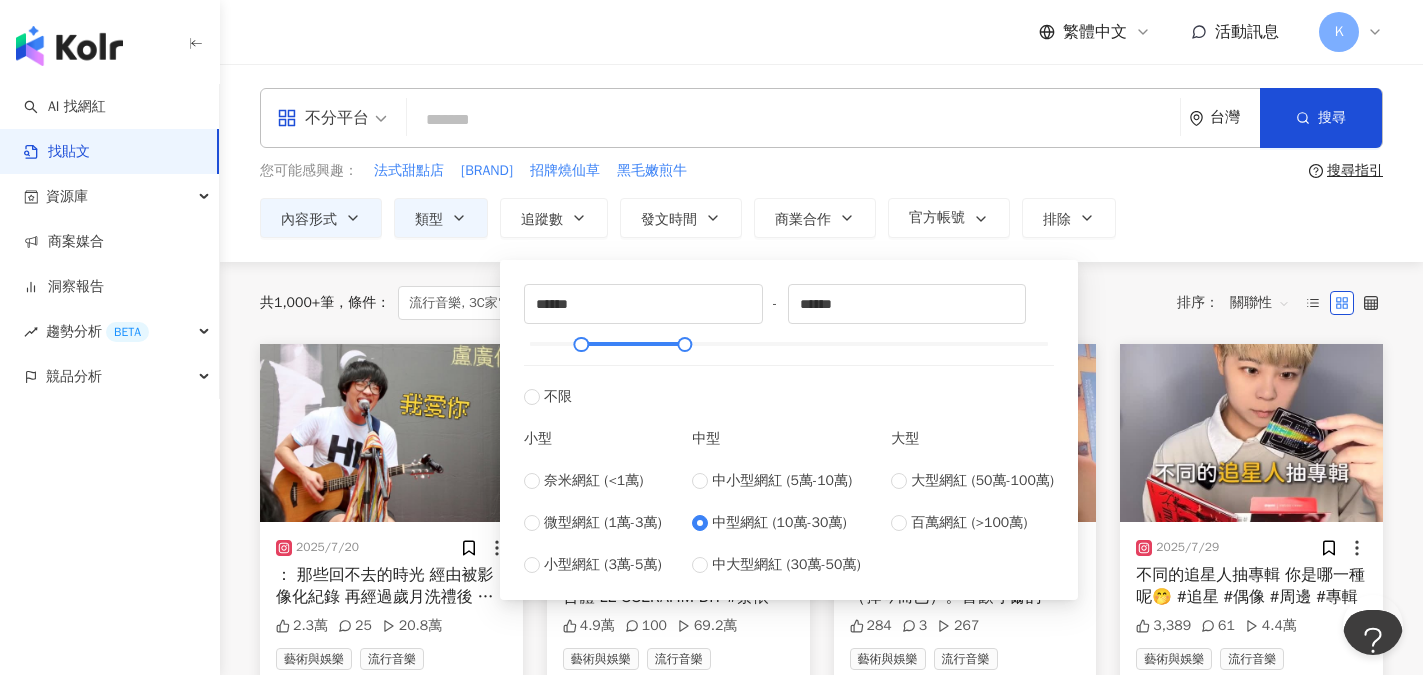 click on "不分平台 台灣 搜尋 您可能感興趣： 法式甜點店  thé13  招牌燒仙草  黑毛嫩煎牛  搜尋指引 內容形式 類型 追蹤數 發文時間 商業合作 官方帳號  排除  不限 貼文 全部影音 ******  -  ****** 不限 小型 奈米網紅 (<1萬) 微型網紅 (1萬-3萬) 小型網紅 (3萬-5萬) 中型 中小型網紅 (5萬-10萬) 中型網紅 (10萬-30萬) 中大型網紅 (30萬-50萬) 大型 大型網紅 (50萬-100萬) 百萬網紅 (>100萬)" at bounding box center [821, 163] 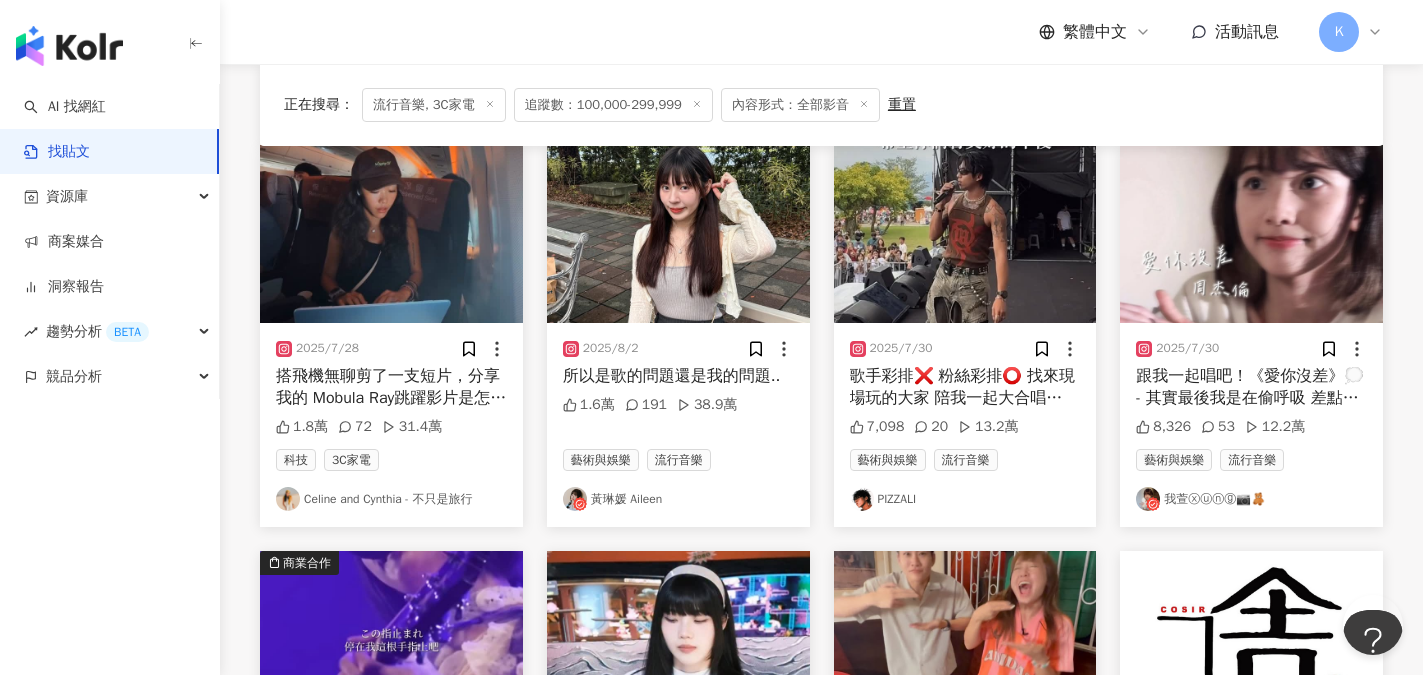 scroll, scrollTop: 200, scrollLeft: 0, axis: vertical 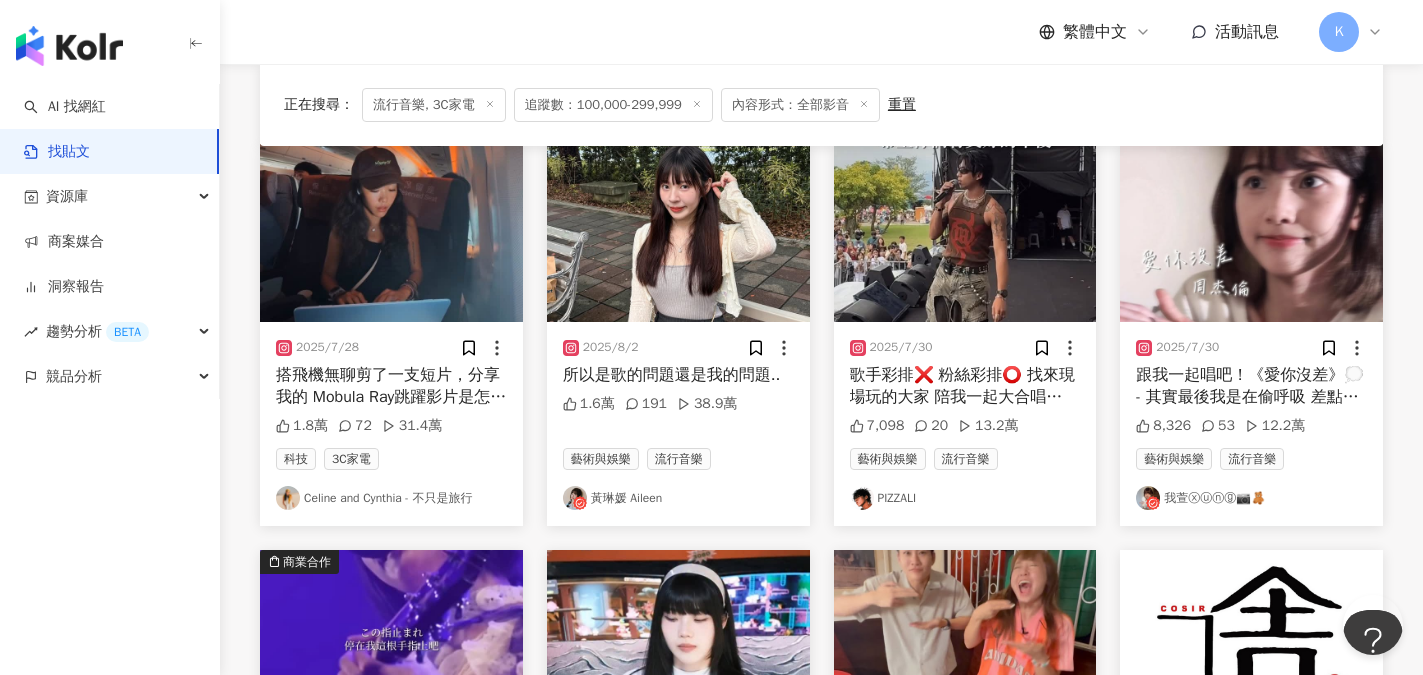 click on "Celine and Cynthia - 不只是旅行" at bounding box center [391, 498] 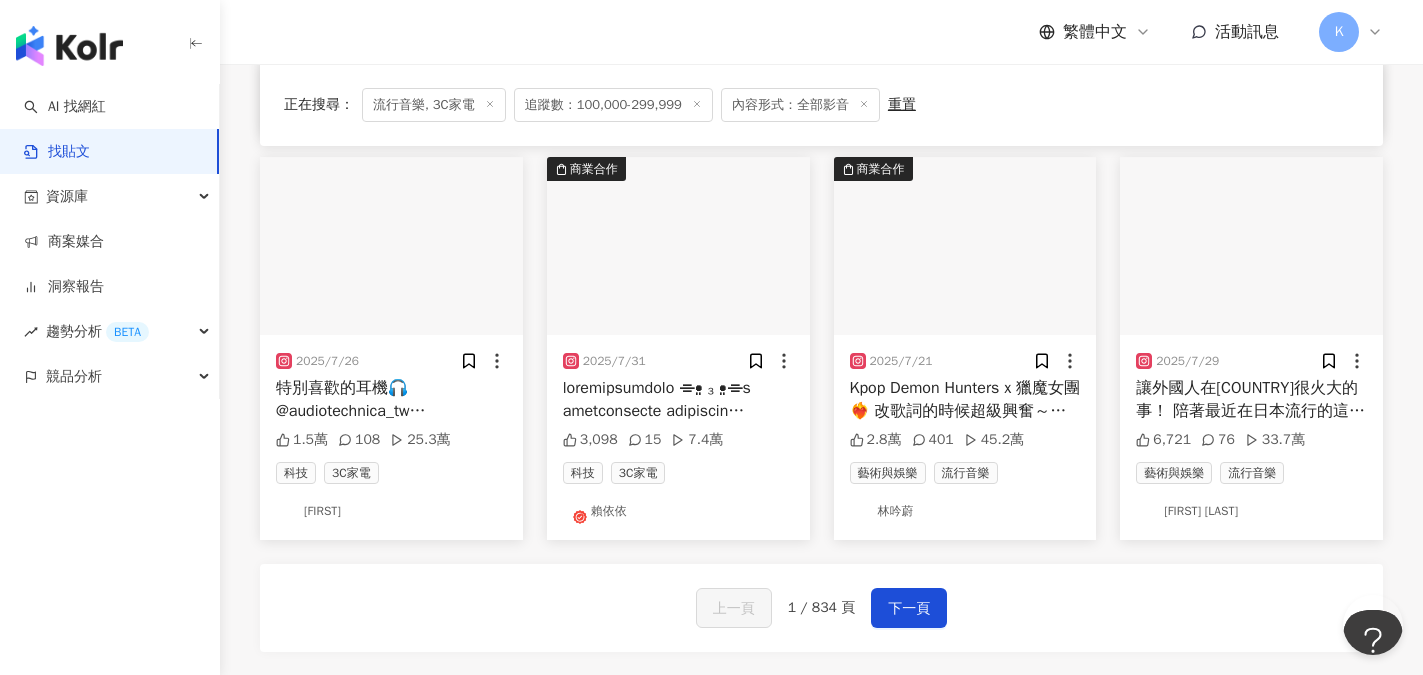 scroll, scrollTop: 1000, scrollLeft: 0, axis: vertical 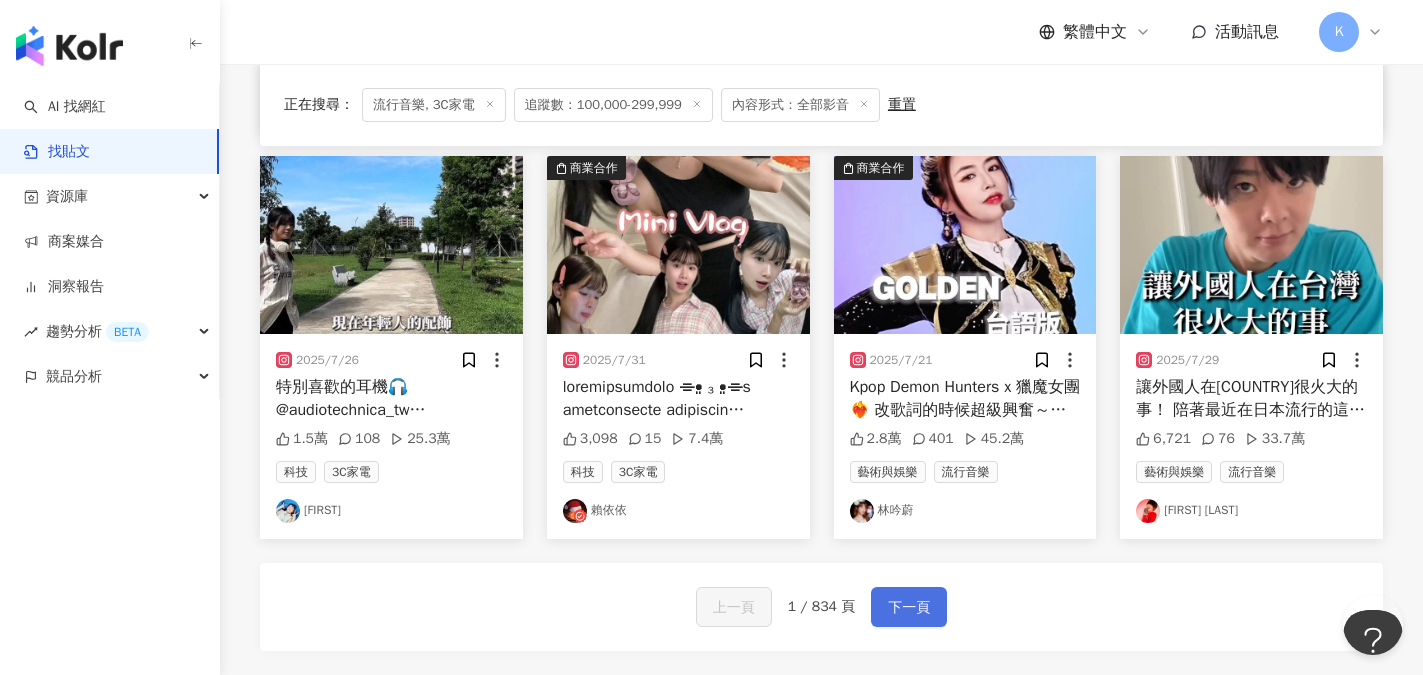 click on "下一頁" at bounding box center [909, 608] 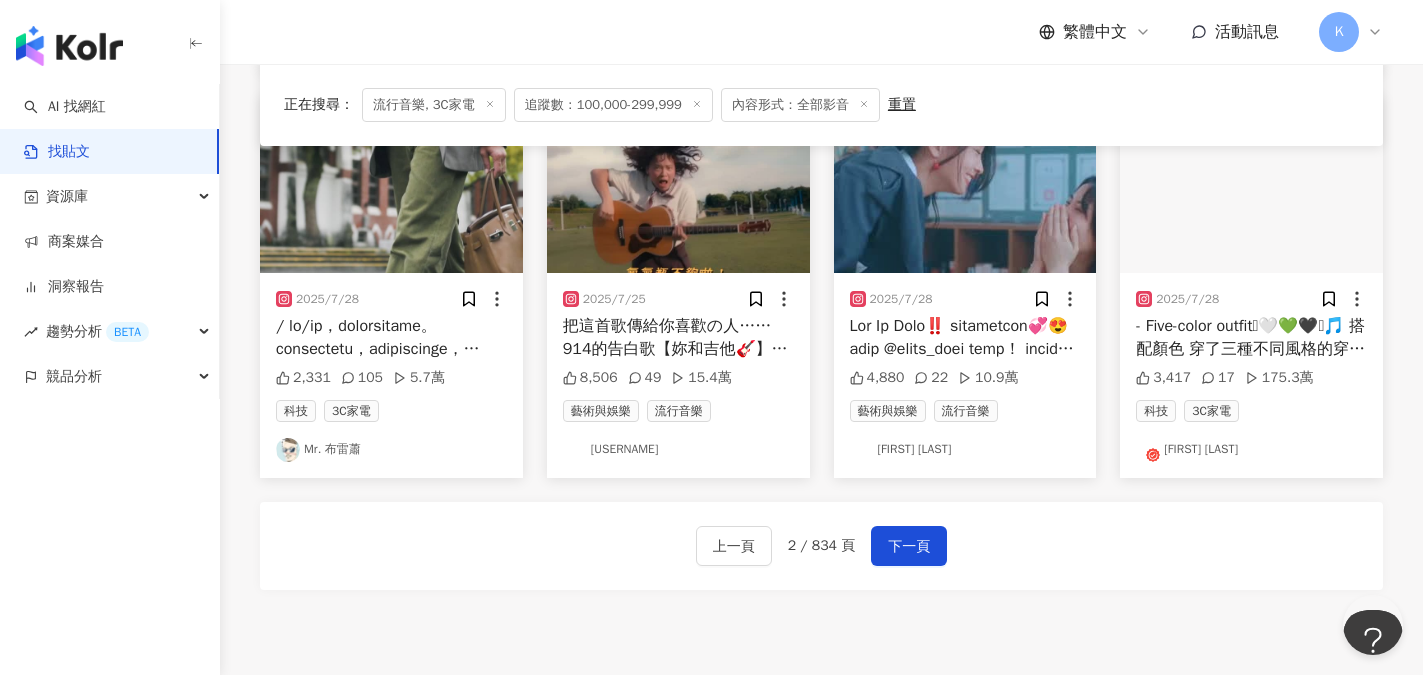 scroll, scrollTop: 1100, scrollLeft: 0, axis: vertical 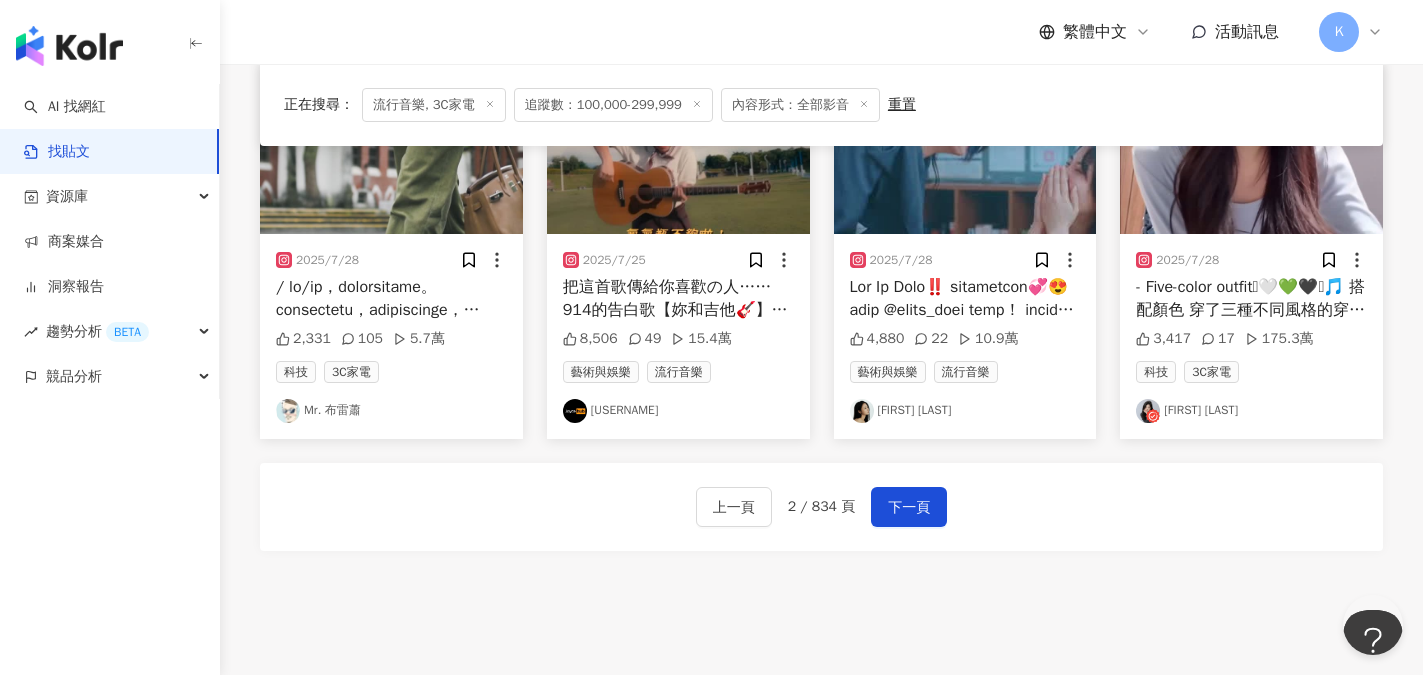click on "joyce.ch0627" at bounding box center [678, 411] 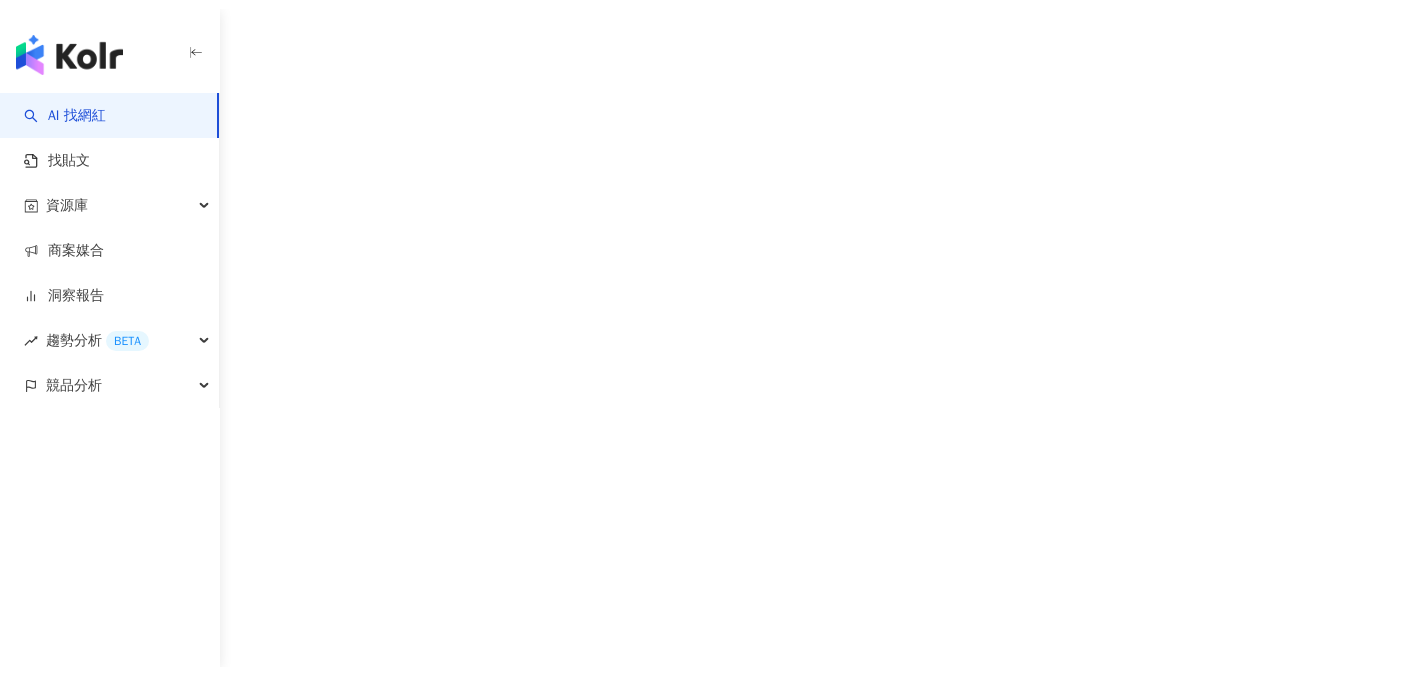 scroll, scrollTop: 0, scrollLeft: 0, axis: both 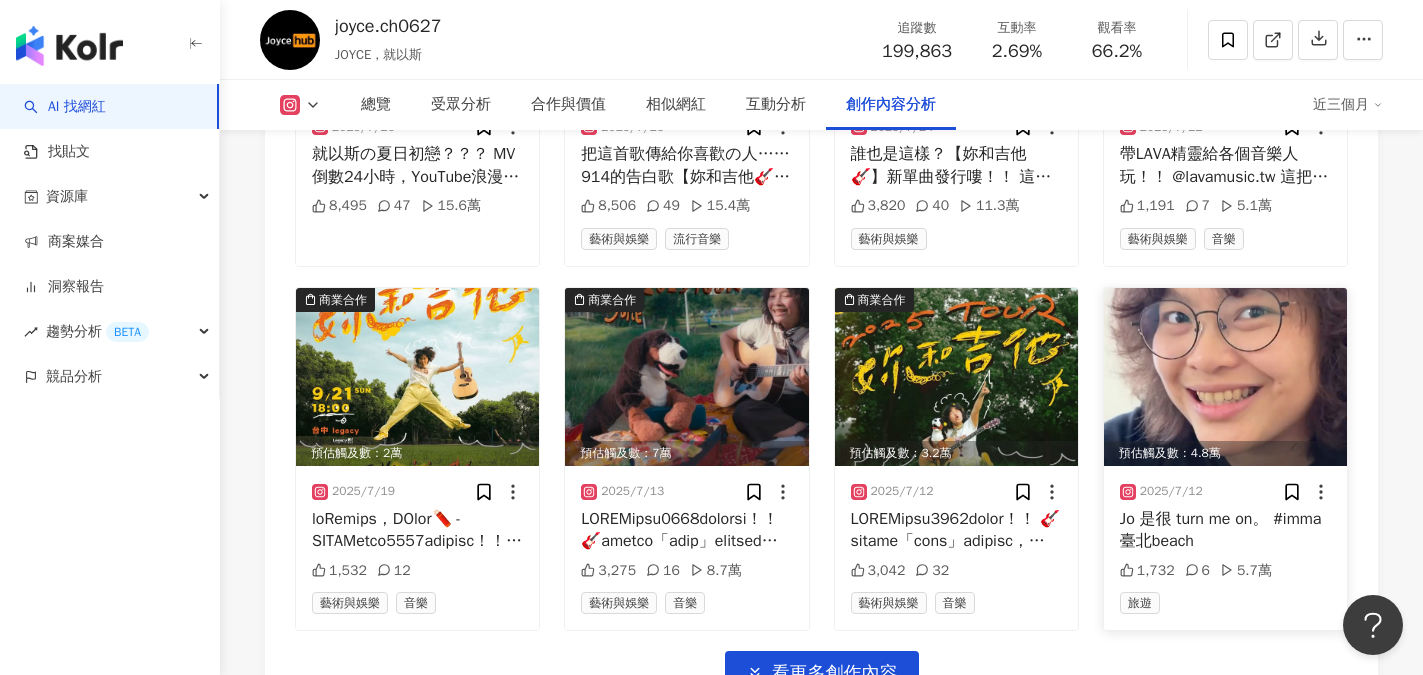 click at bounding box center (1225, 377) 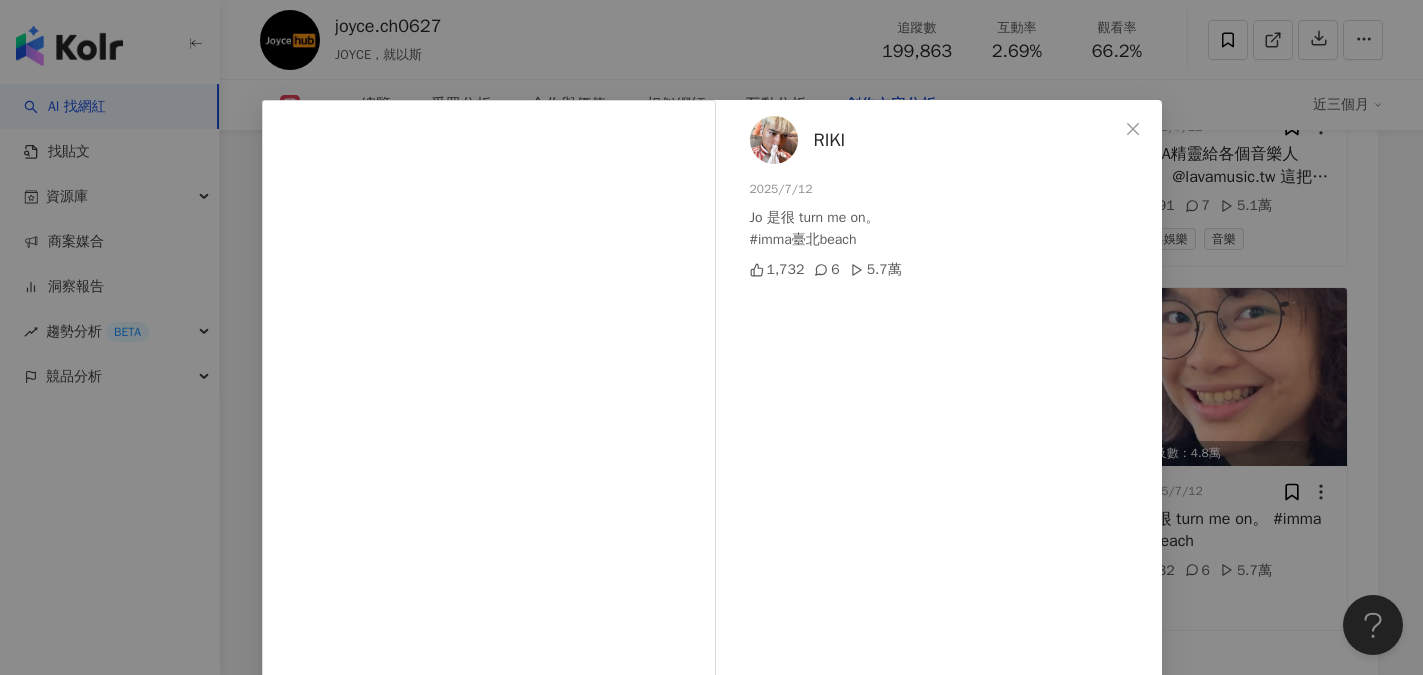 scroll, scrollTop: 0, scrollLeft: 0, axis: both 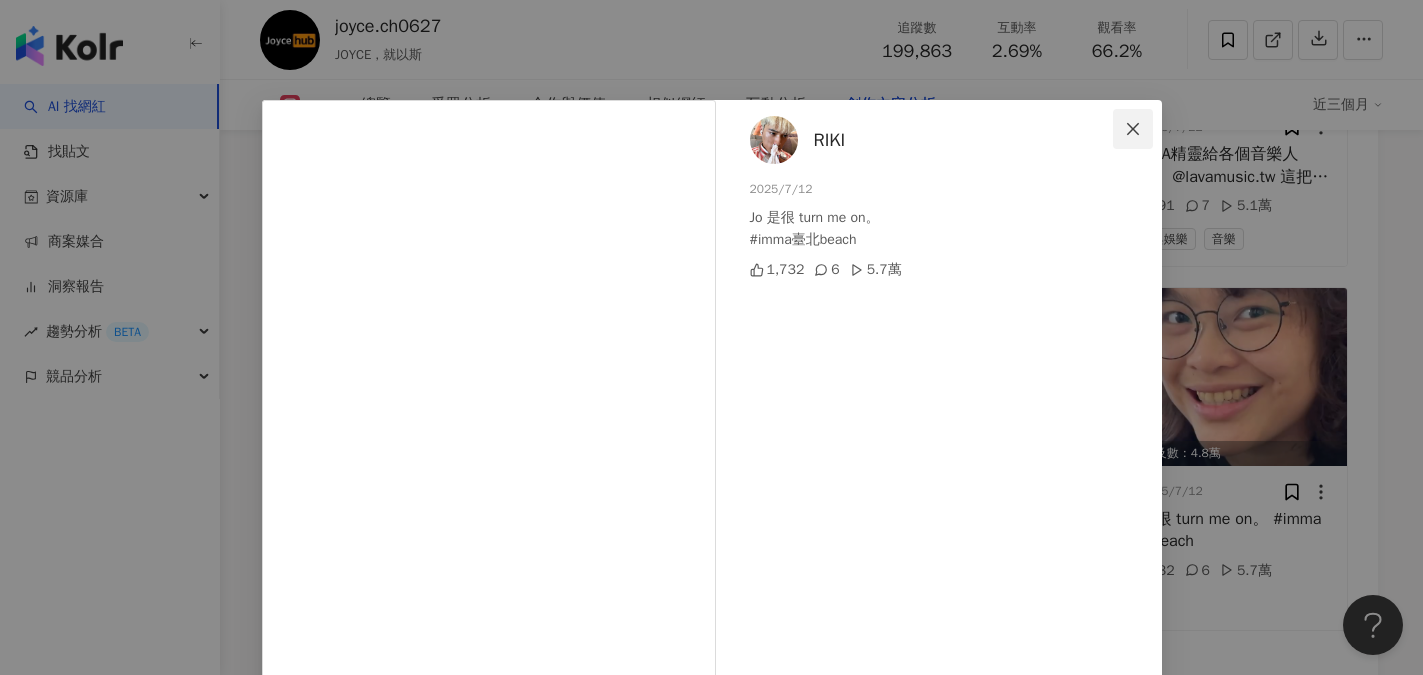 click 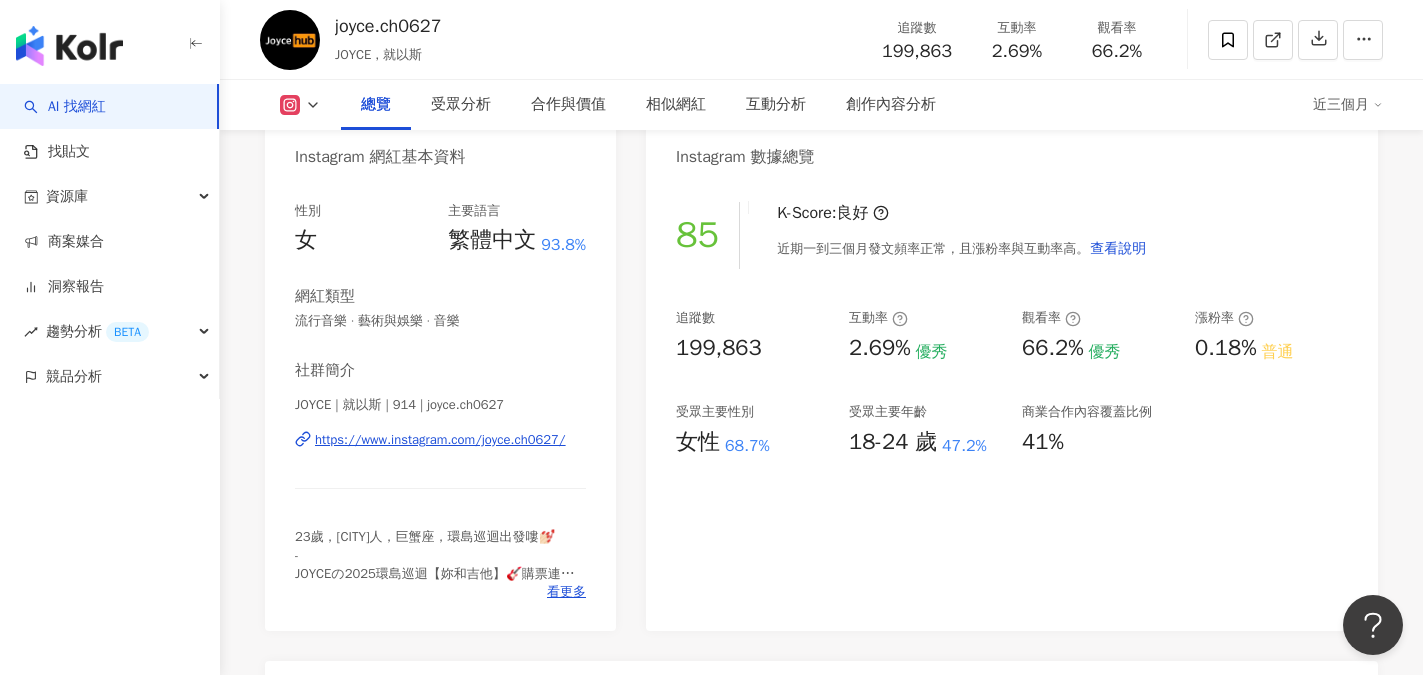 scroll, scrollTop: 200, scrollLeft: 0, axis: vertical 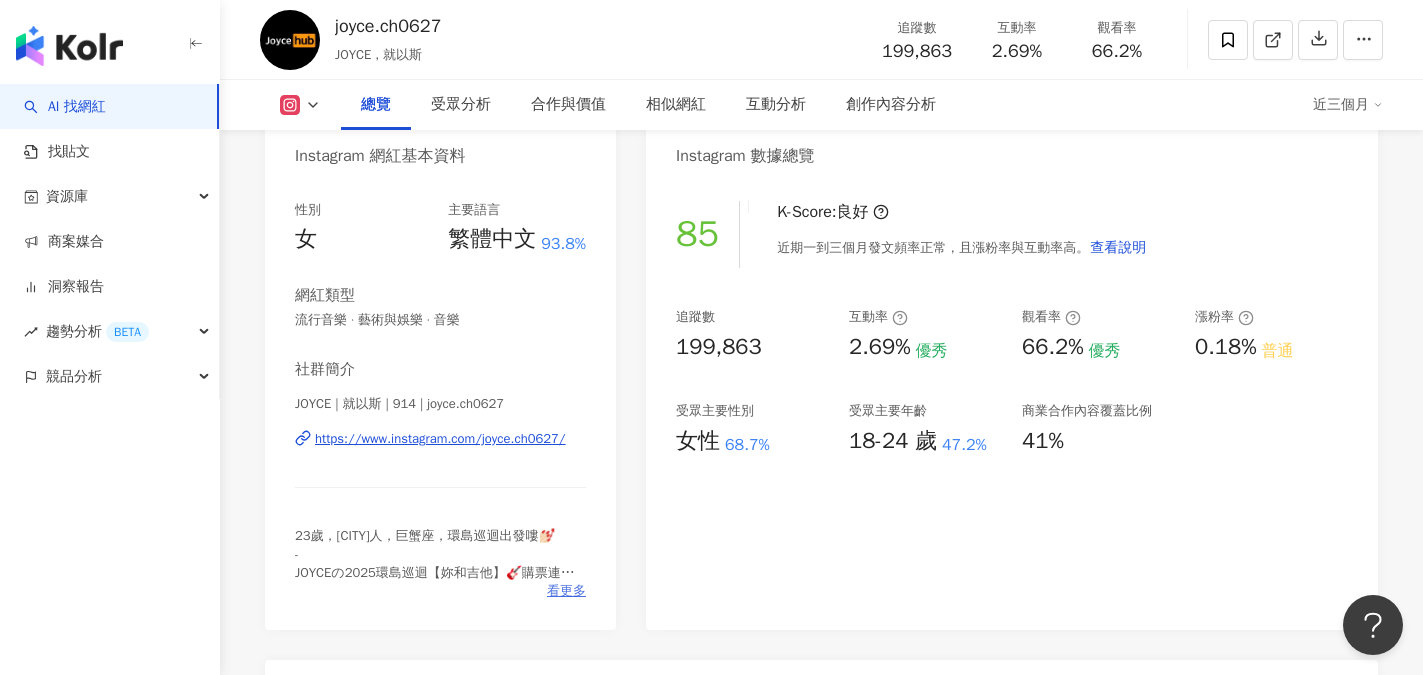 click on "看更多" at bounding box center [566, 591] 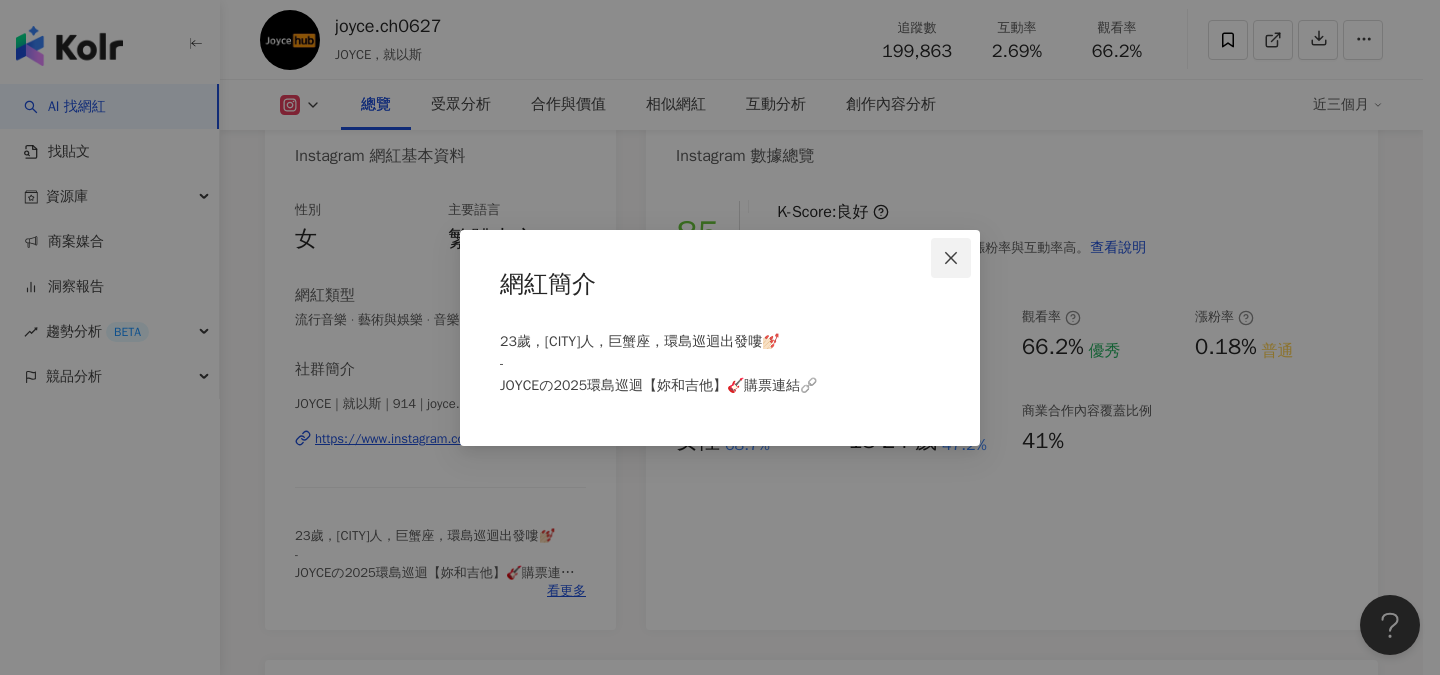 click at bounding box center (951, 258) 